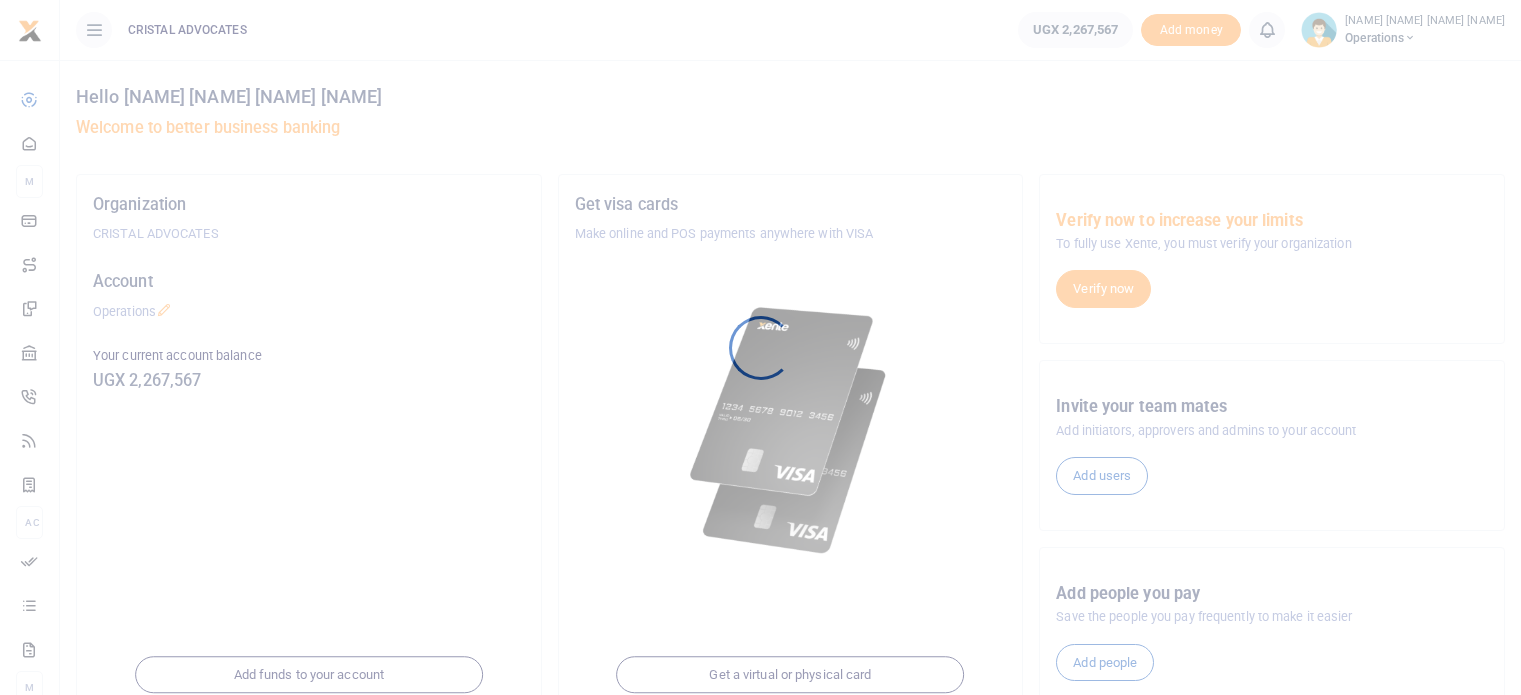 scroll, scrollTop: 0, scrollLeft: 0, axis: both 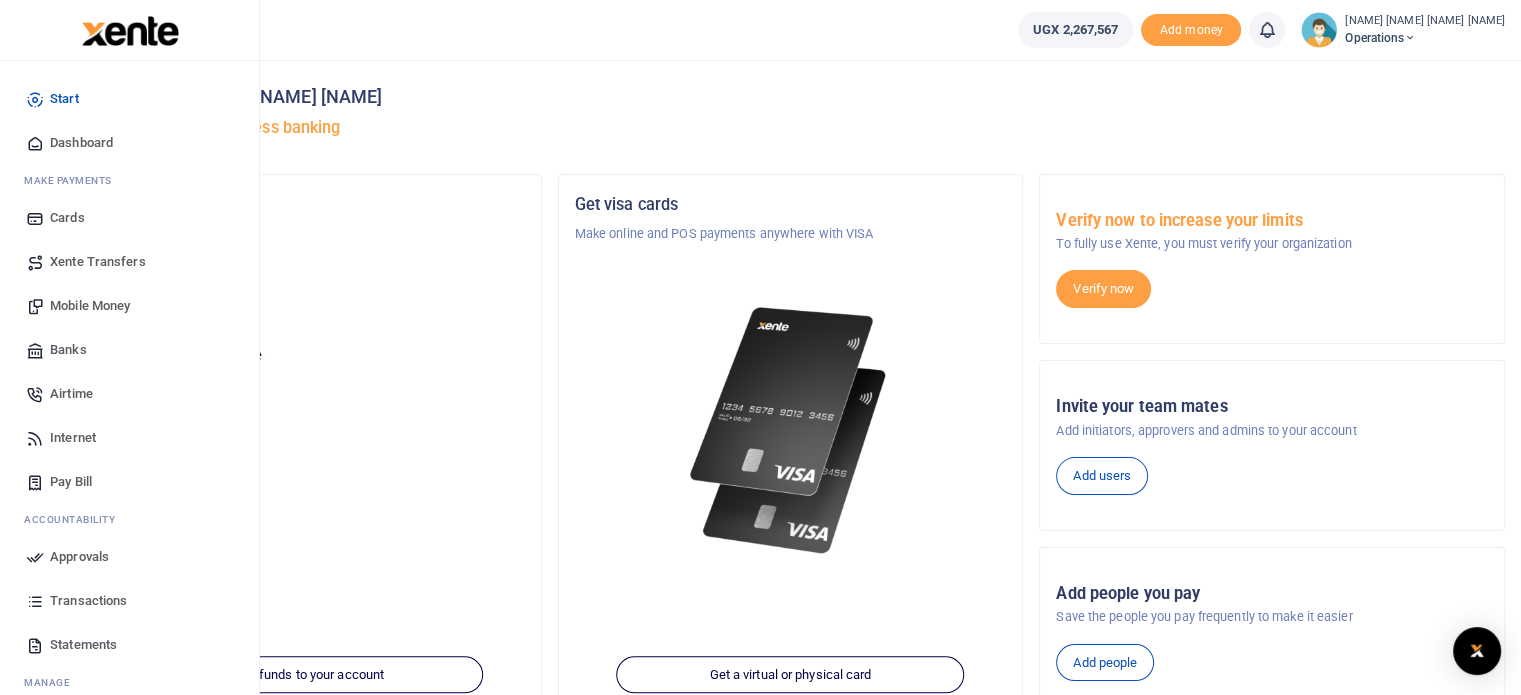 click on "Mobile Money" at bounding box center [129, 306] 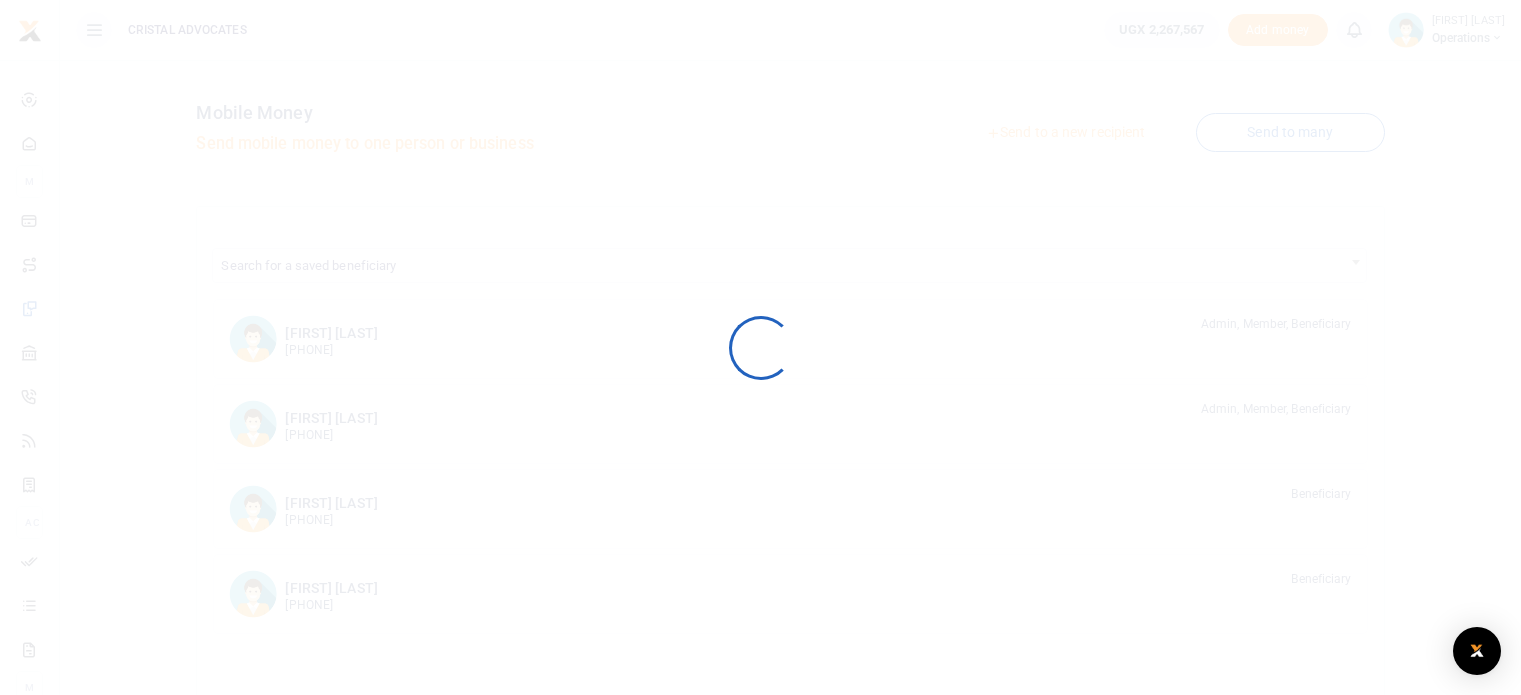 scroll, scrollTop: 0, scrollLeft: 0, axis: both 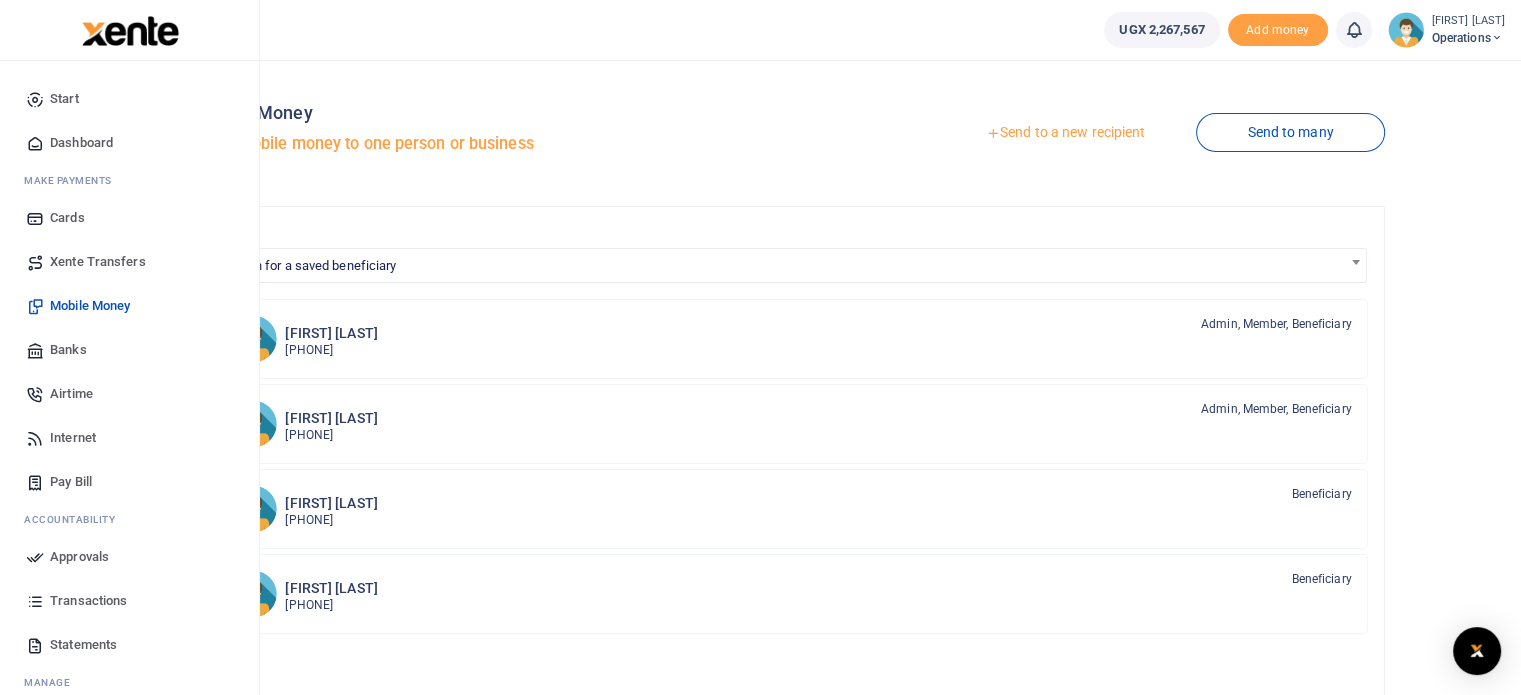 click on "Mobile Money" at bounding box center [129, 306] 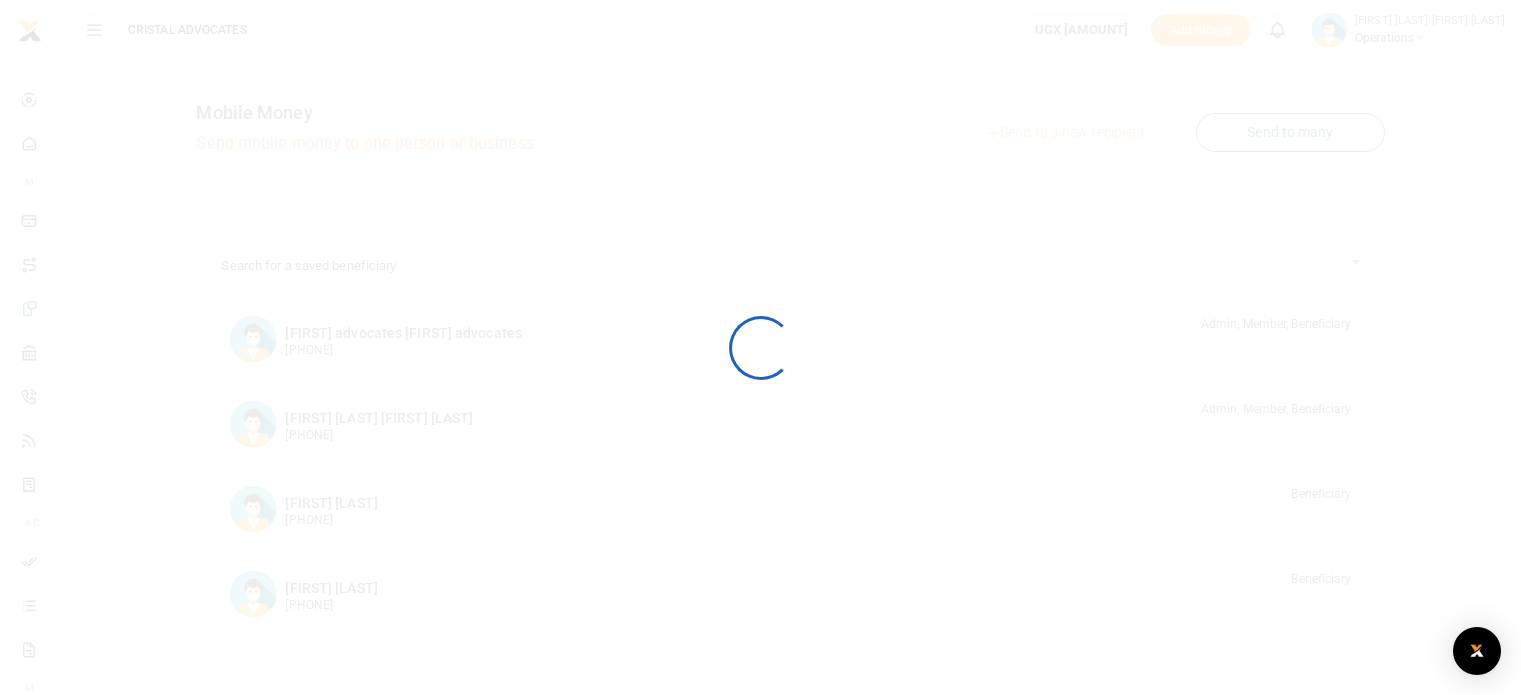 scroll, scrollTop: 0, scrollLeft: 0, axis: both 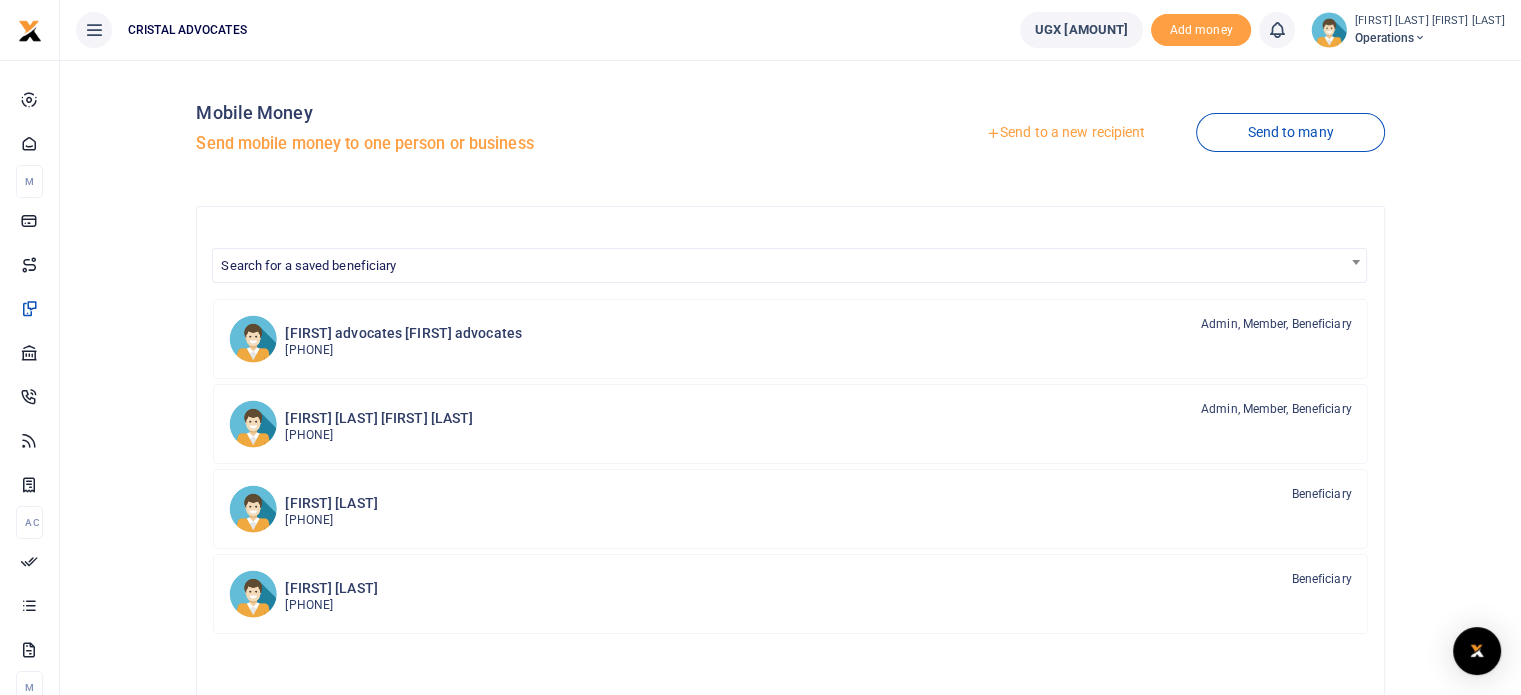 click on "Send to a new recipient" at bounding box center (1065, 133) 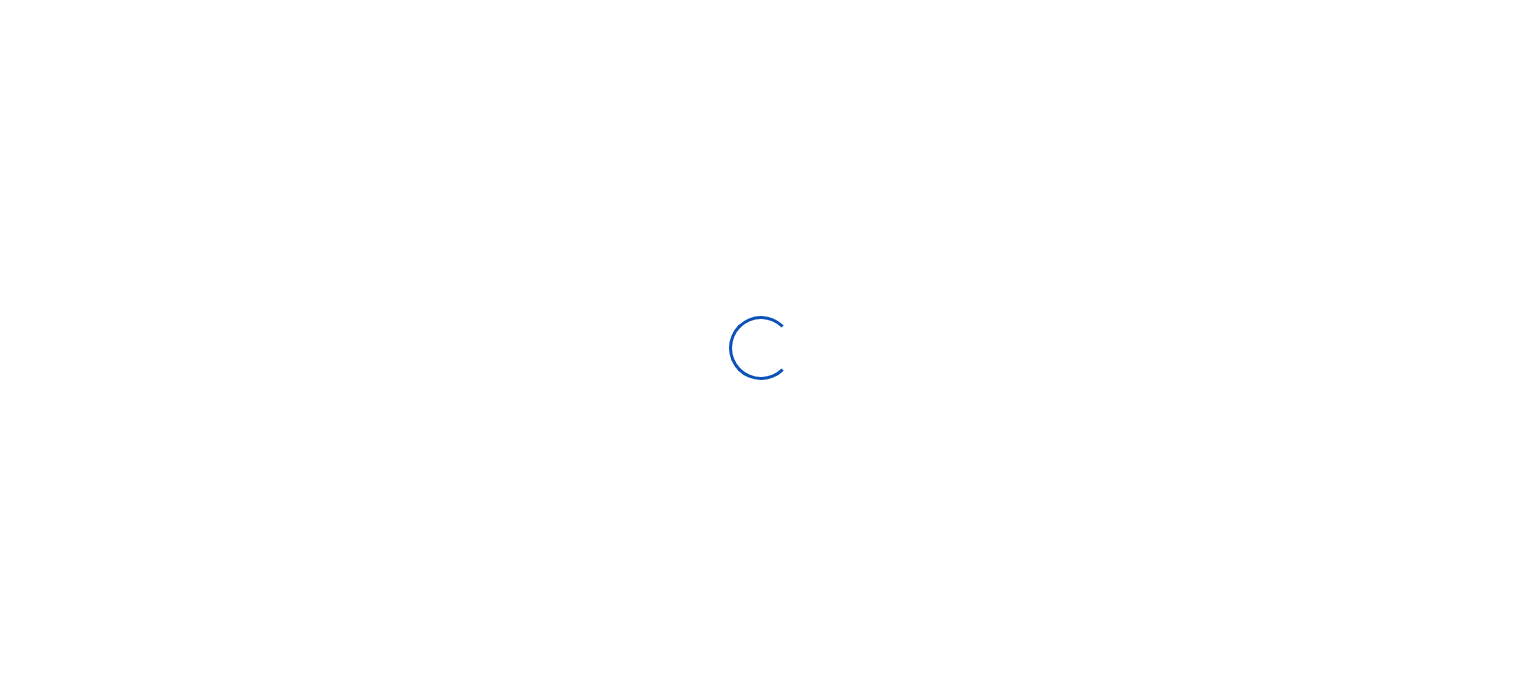 scroll, scrollTop: 0, scrollLeft: 0, axis: both 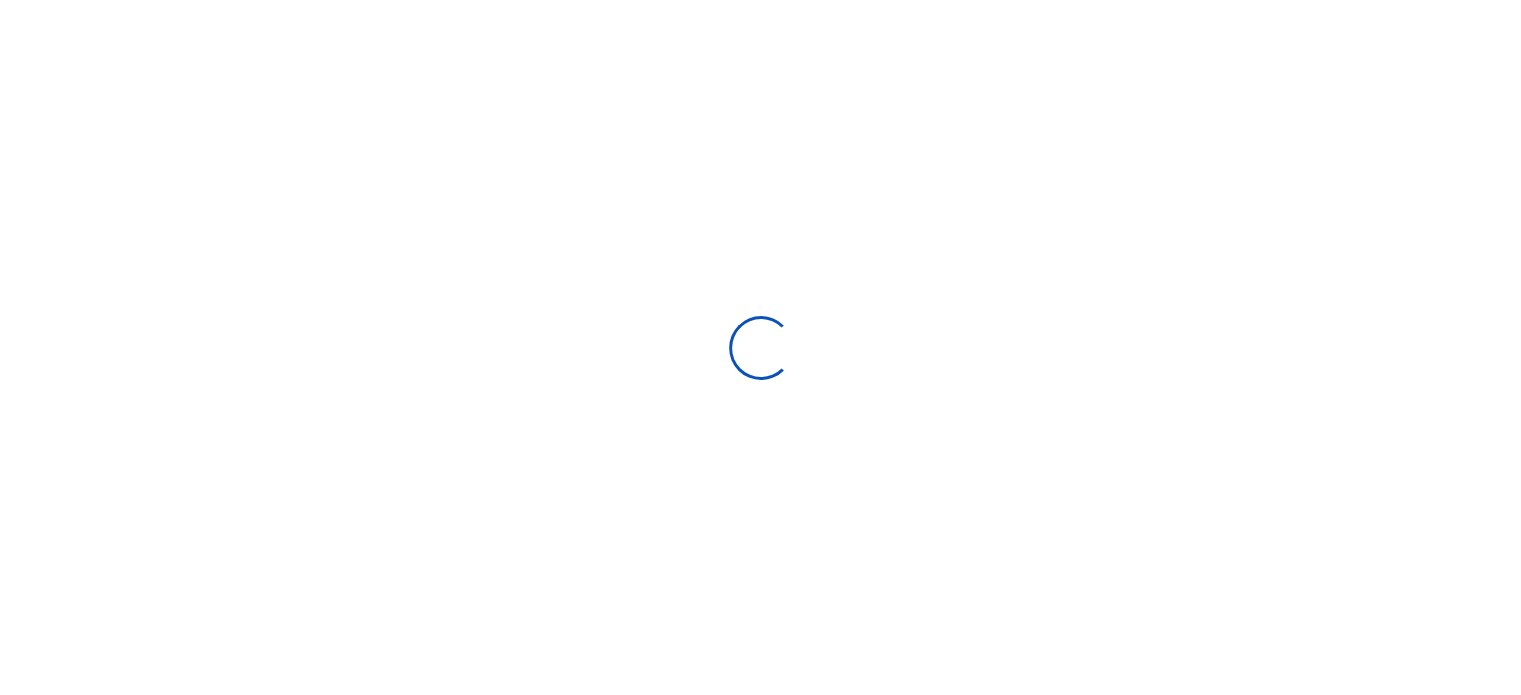 select on "Loading bundles" 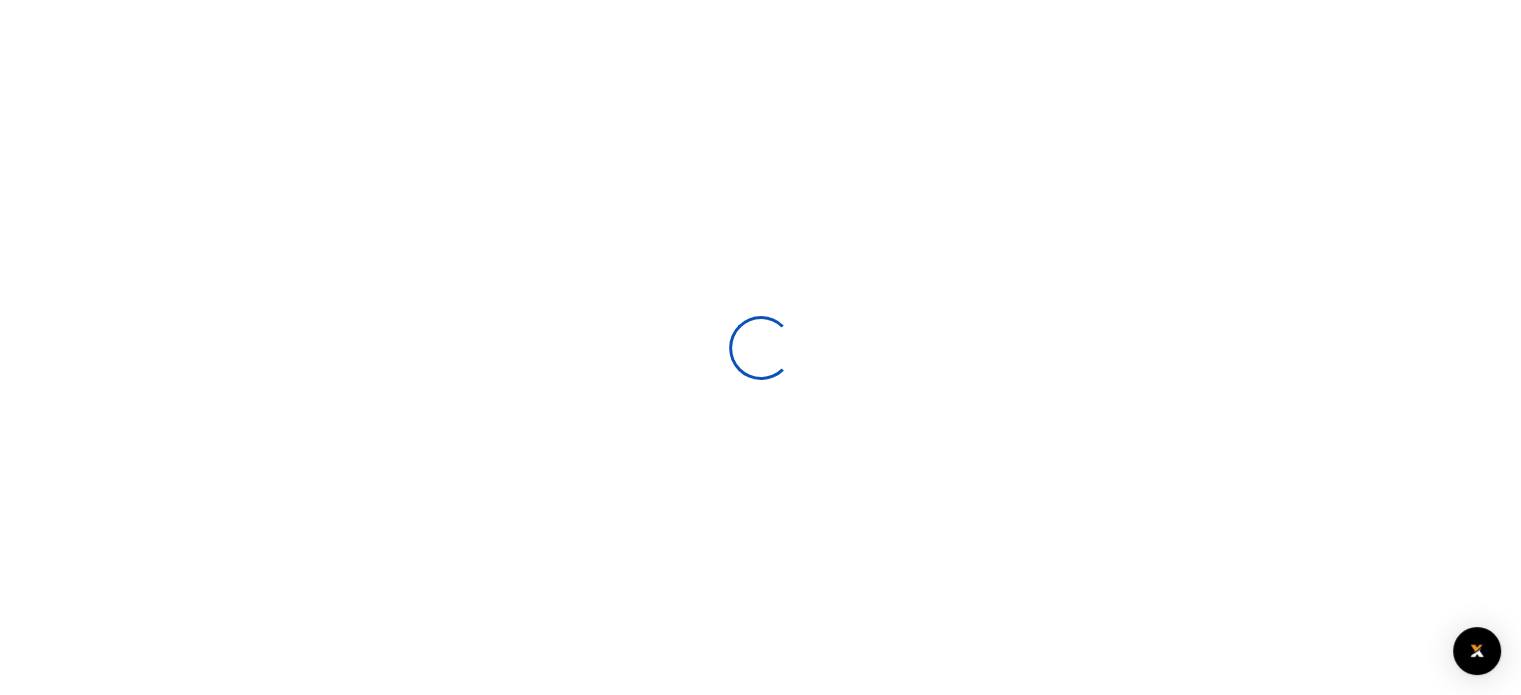 select 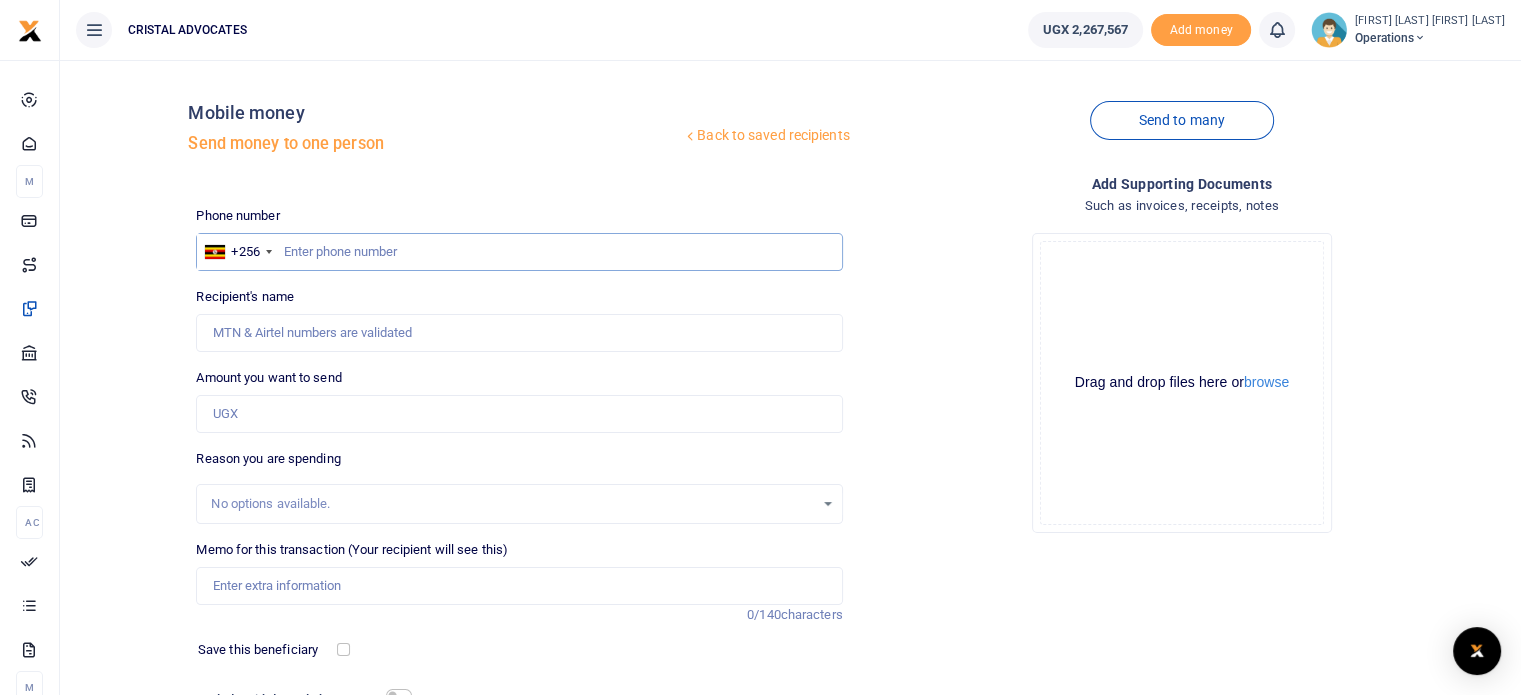 click at bounding box center [519, 252] 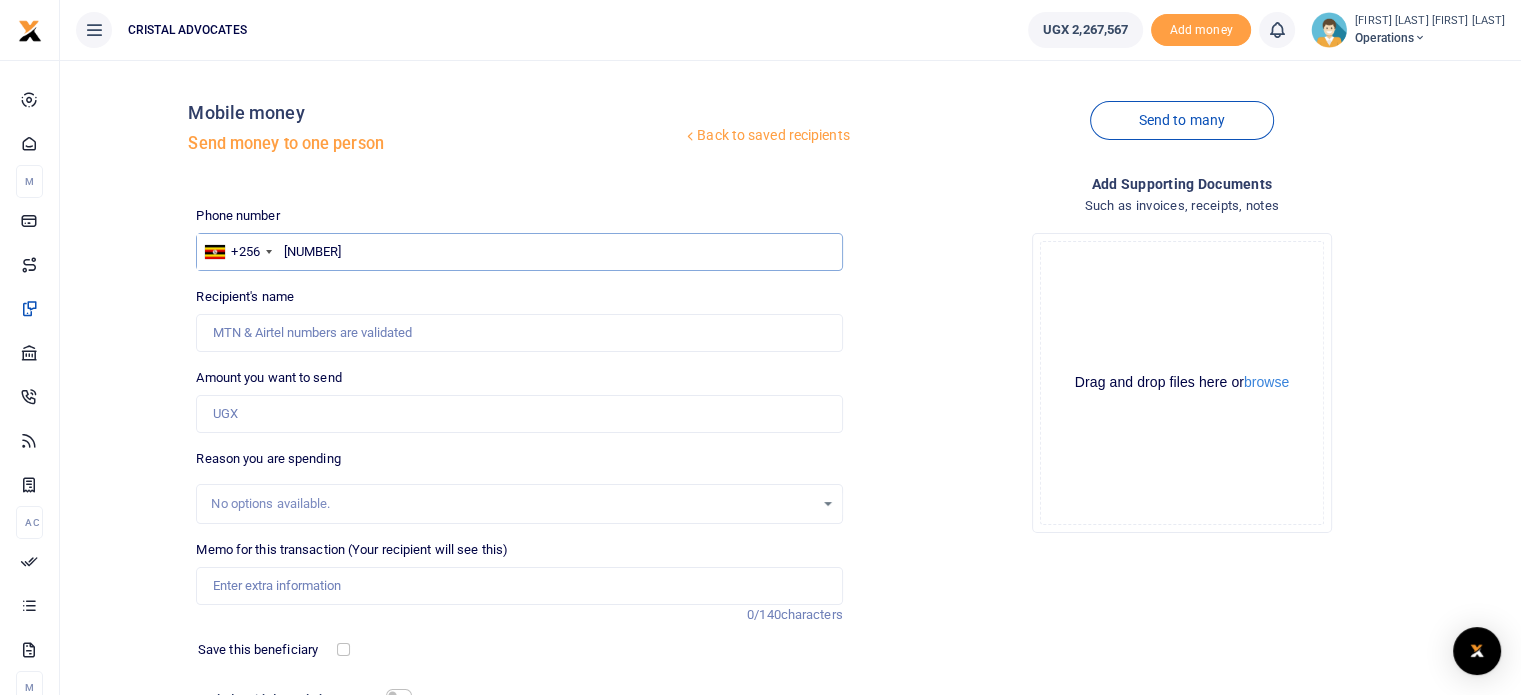 type on "763290465" 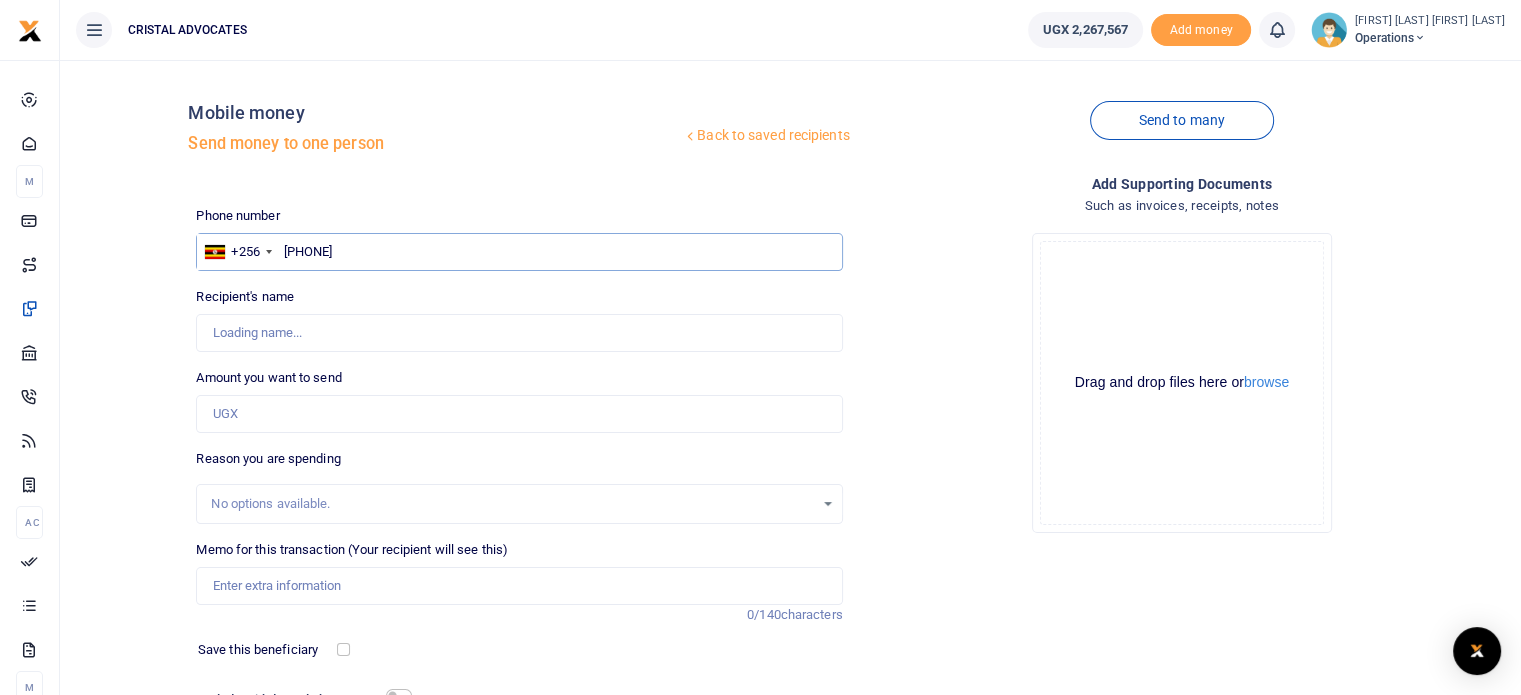 type on "Denis Kakembo" 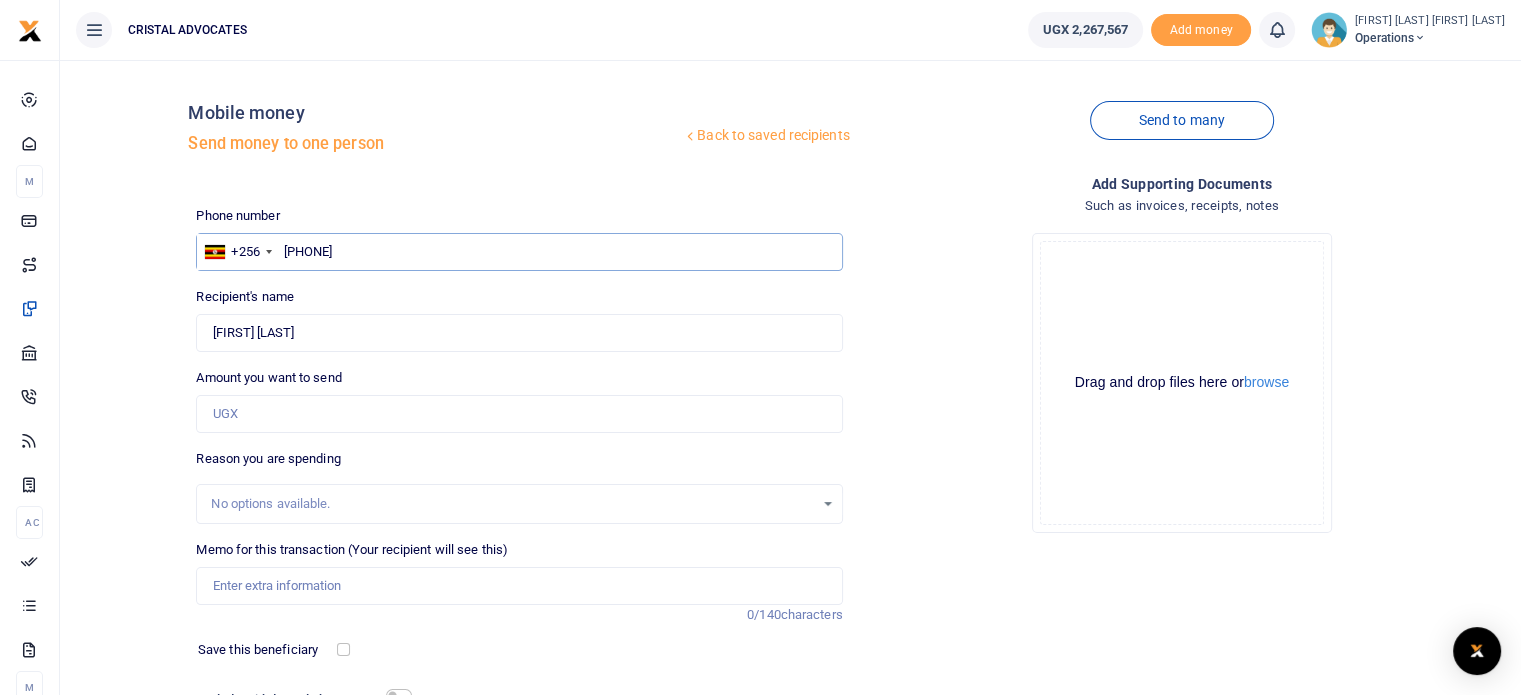 type on "763290465" 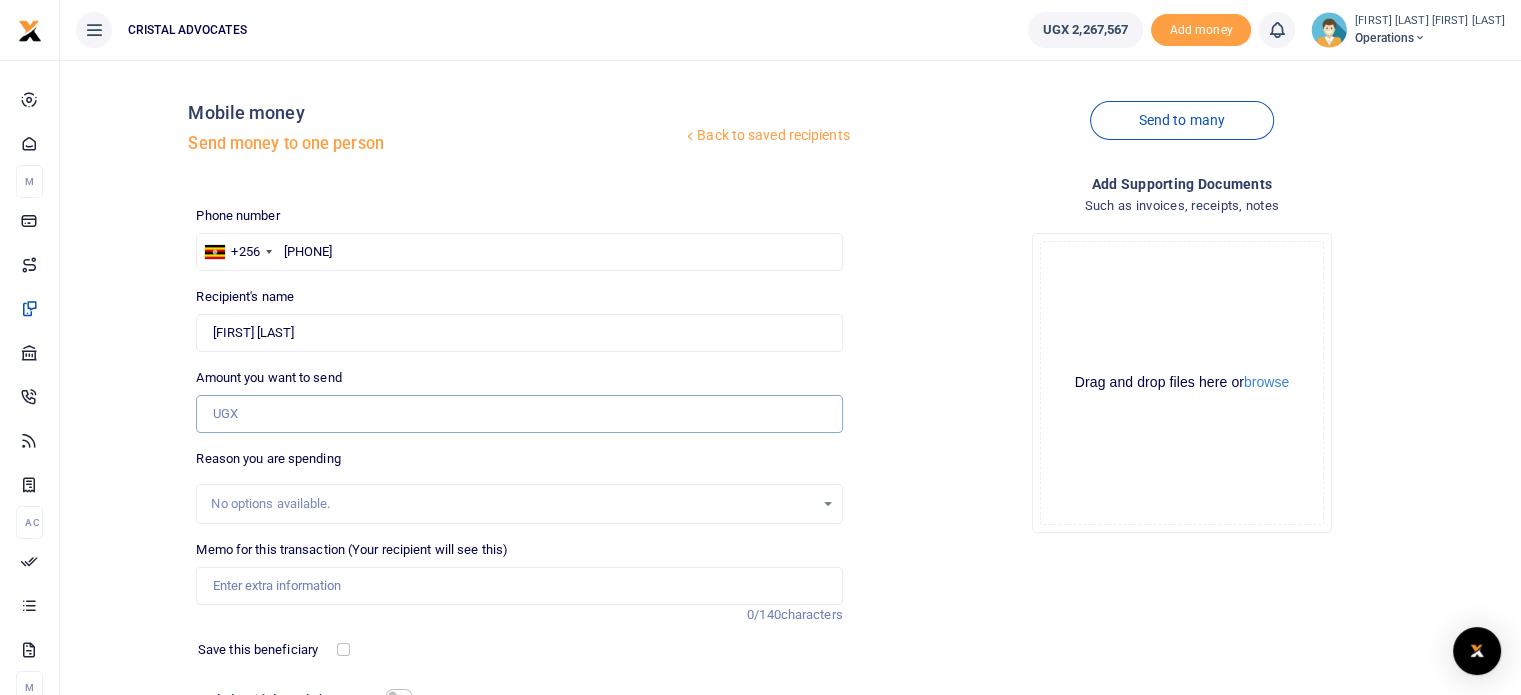 click on "Amount you want to send" at bounding box center (519, 414) 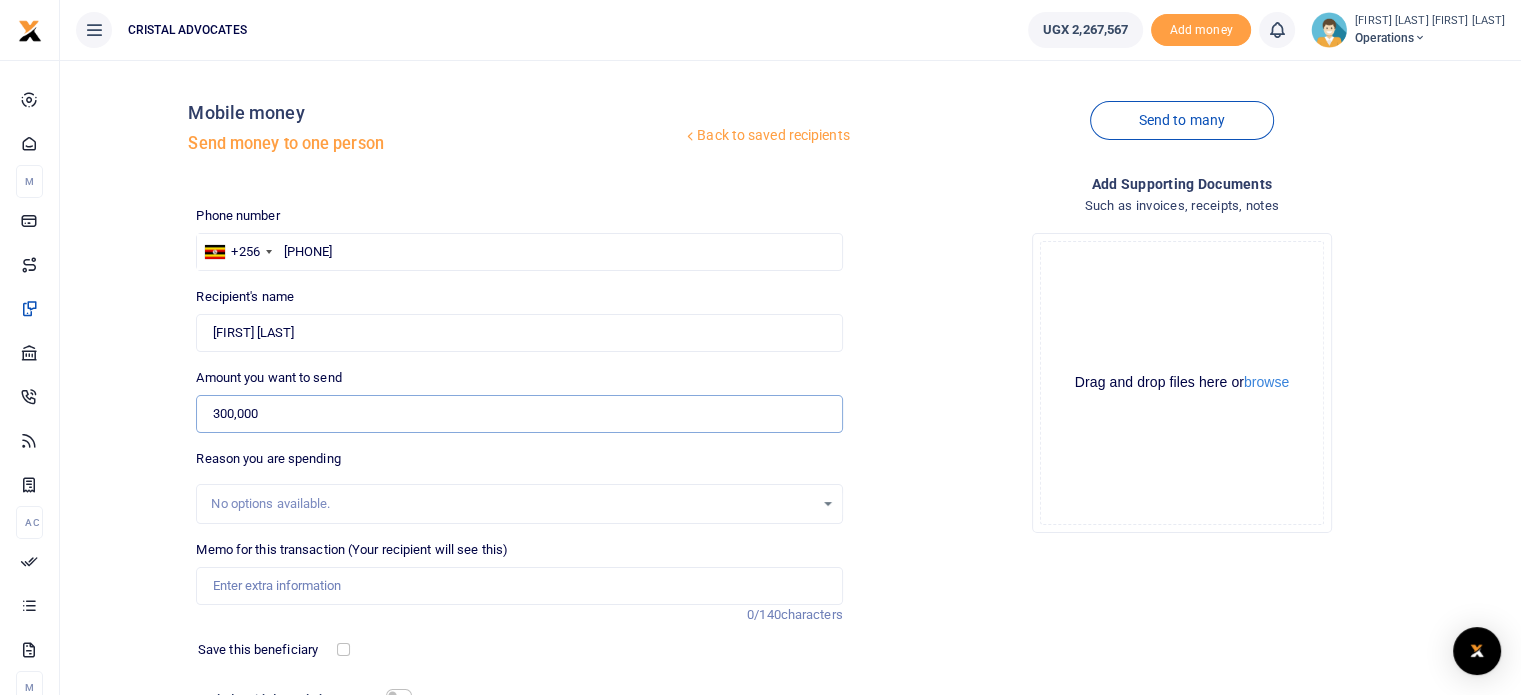 type on "300,000" 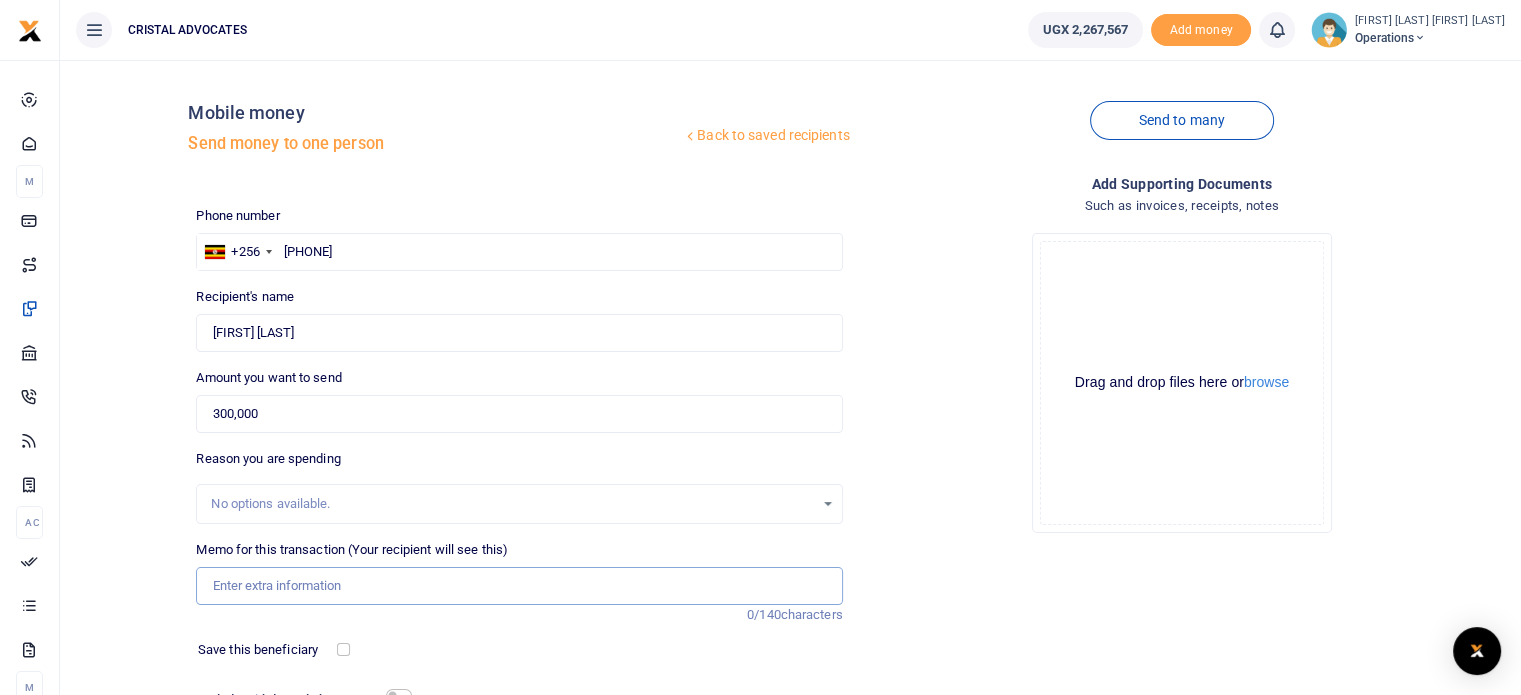 click on "Memo for this transaction (Your recipient will see this)" at bounding box center [519, 586] 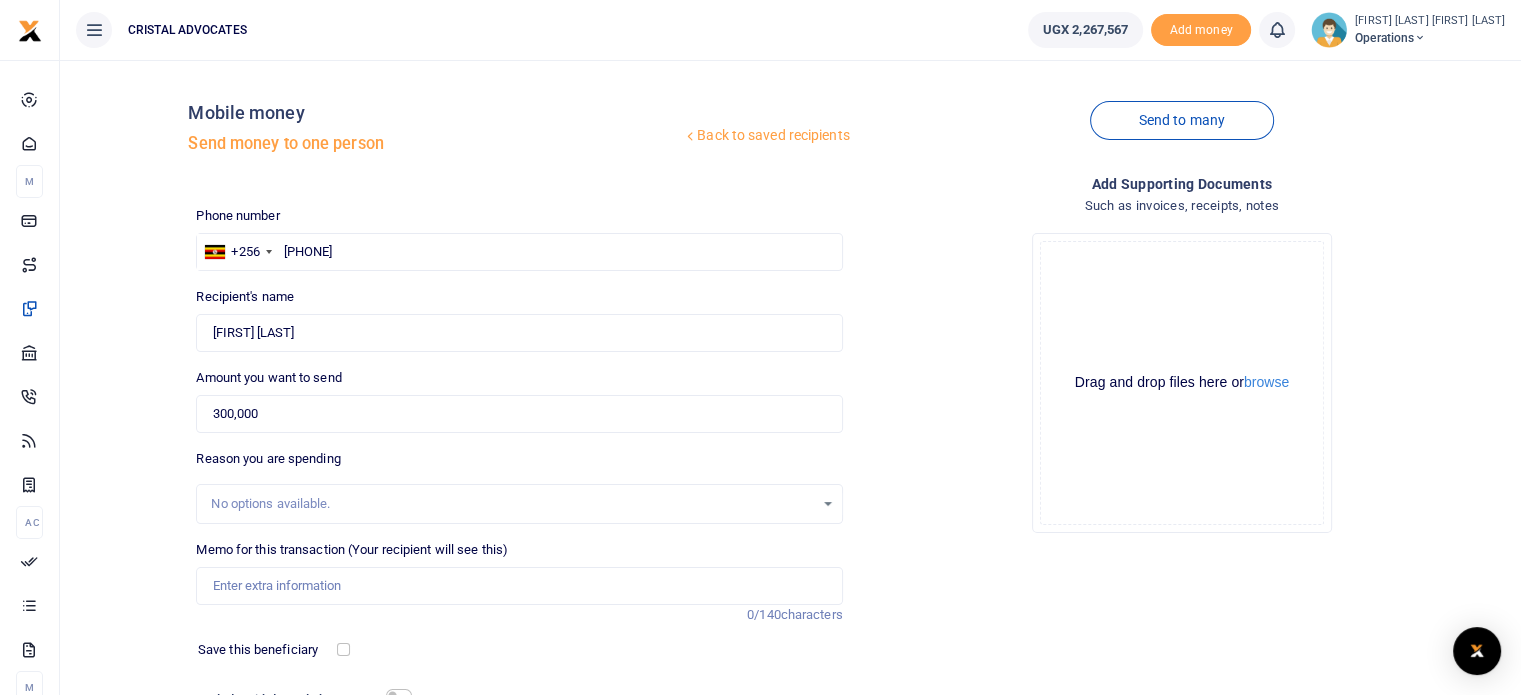 click on "Add supporting Documents
Such as invoices, receipts, notes
Drop your files here Drag and drop files here or  browse Powered by  Uppy" at bounding box center [1182, 486] 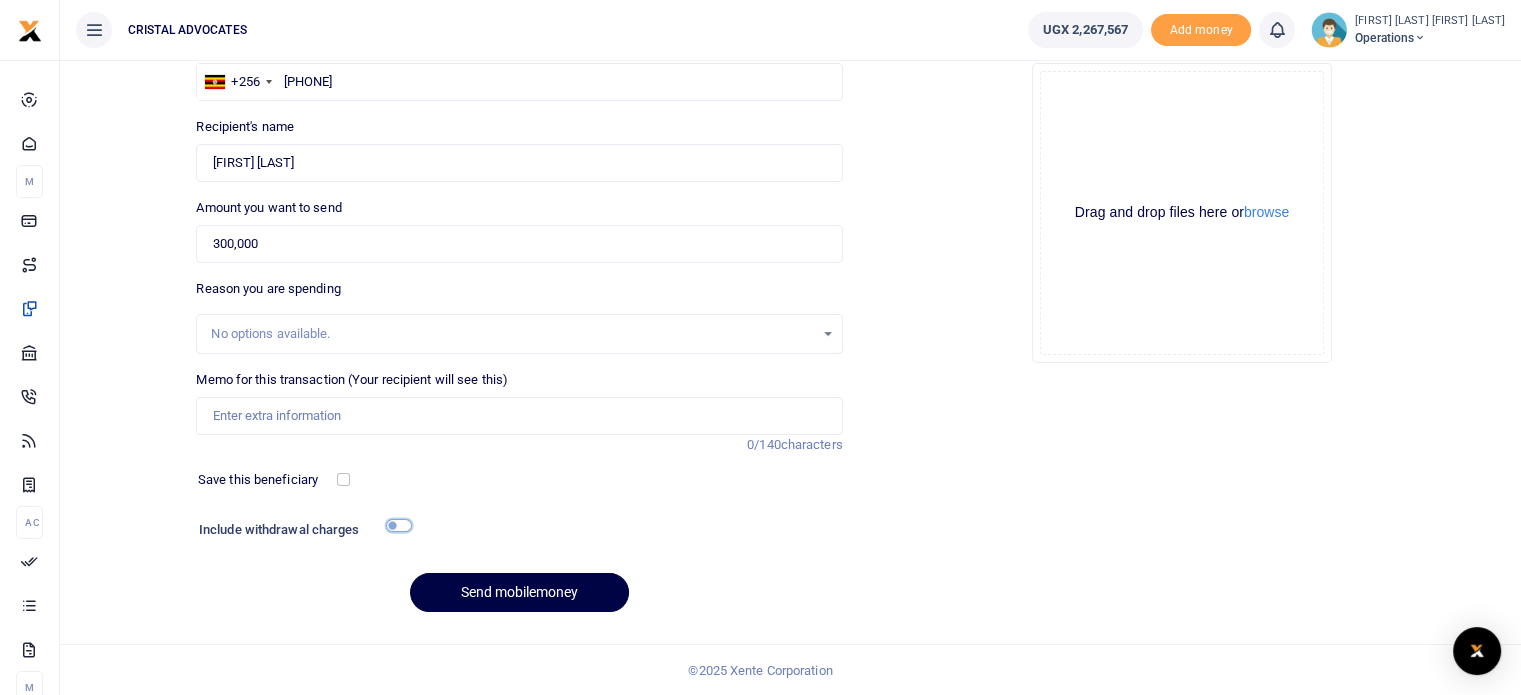 click at bounding box center [399, 525] 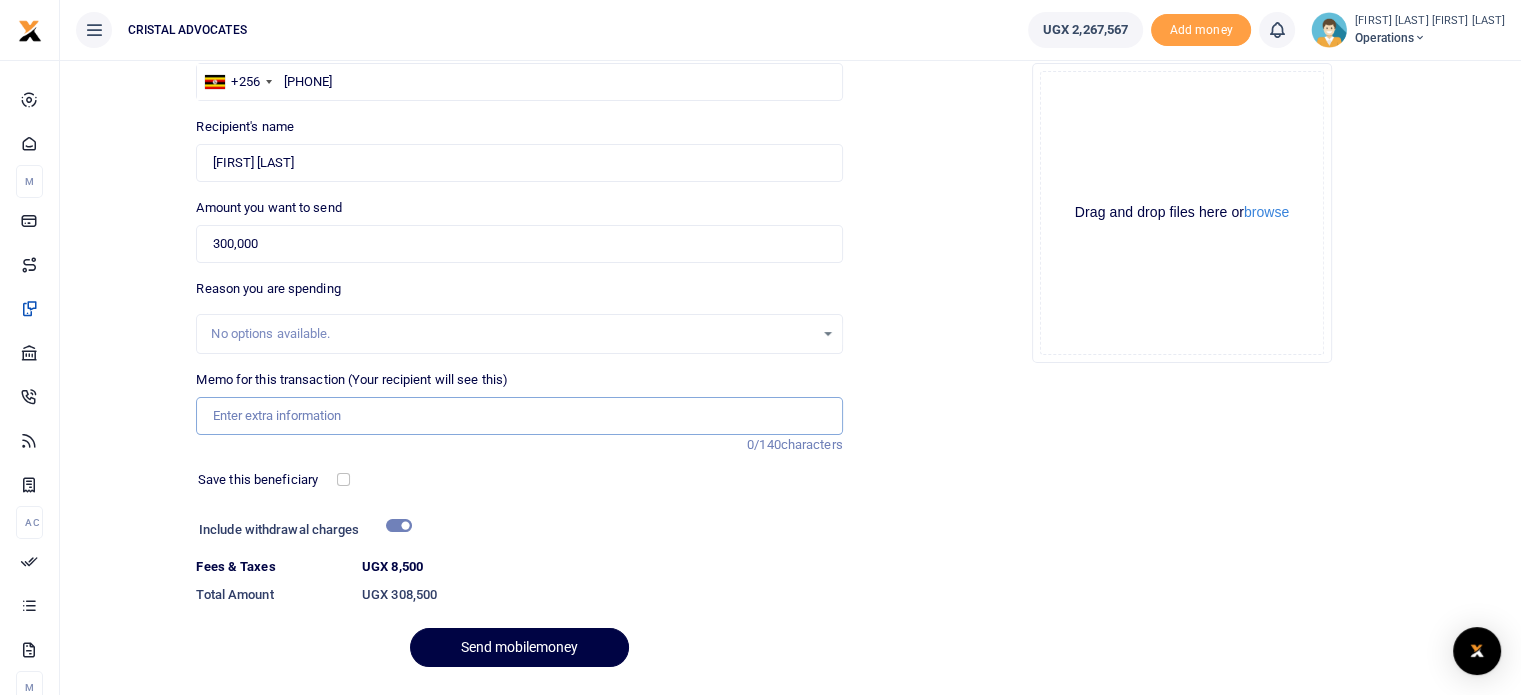 click on "Memo for this transaction (Your recipient will see this)" at bounding box center (519, 416) 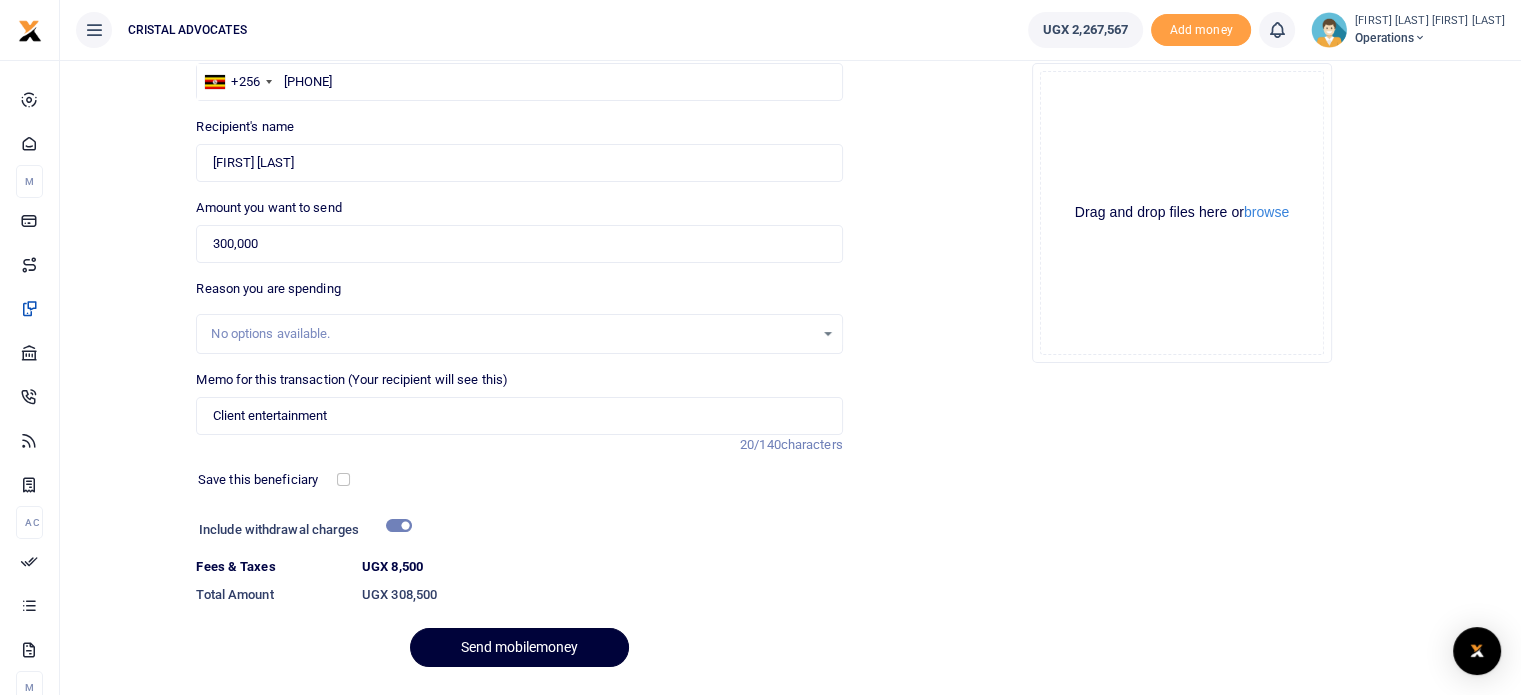 click on "Send mobilemoney" at bounding box center [519, 647] 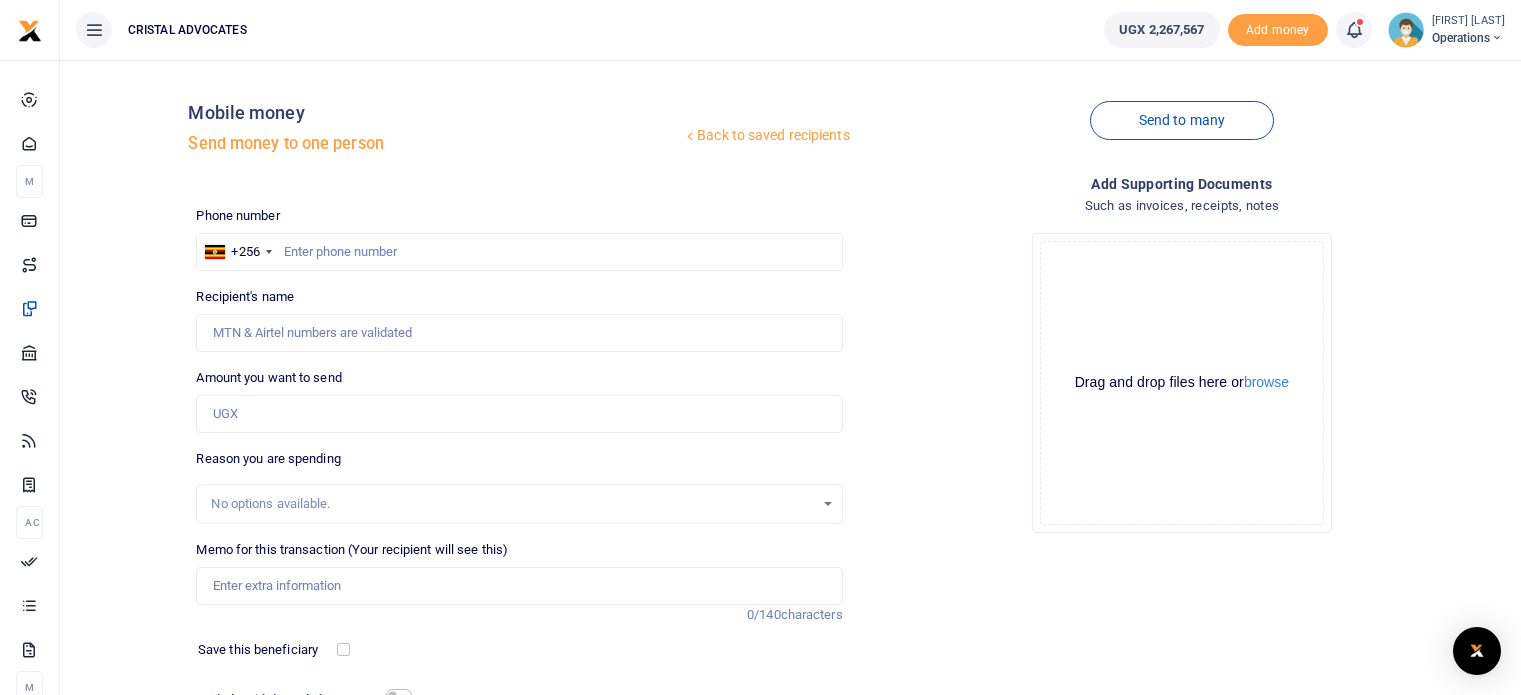 scroll, scrollTop: 170, scrollLeft: 0, axis: vertical 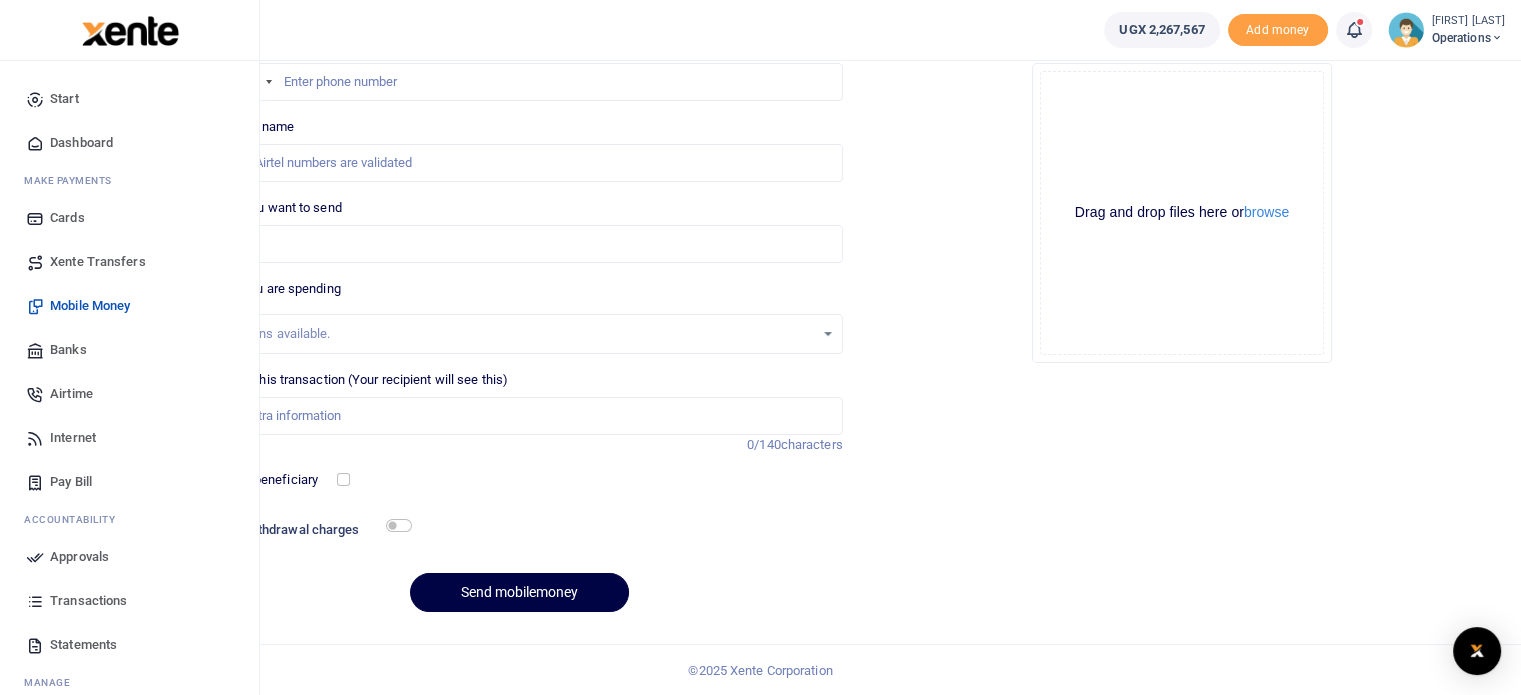 click on "Approvals" at bounding box center [79, 557] 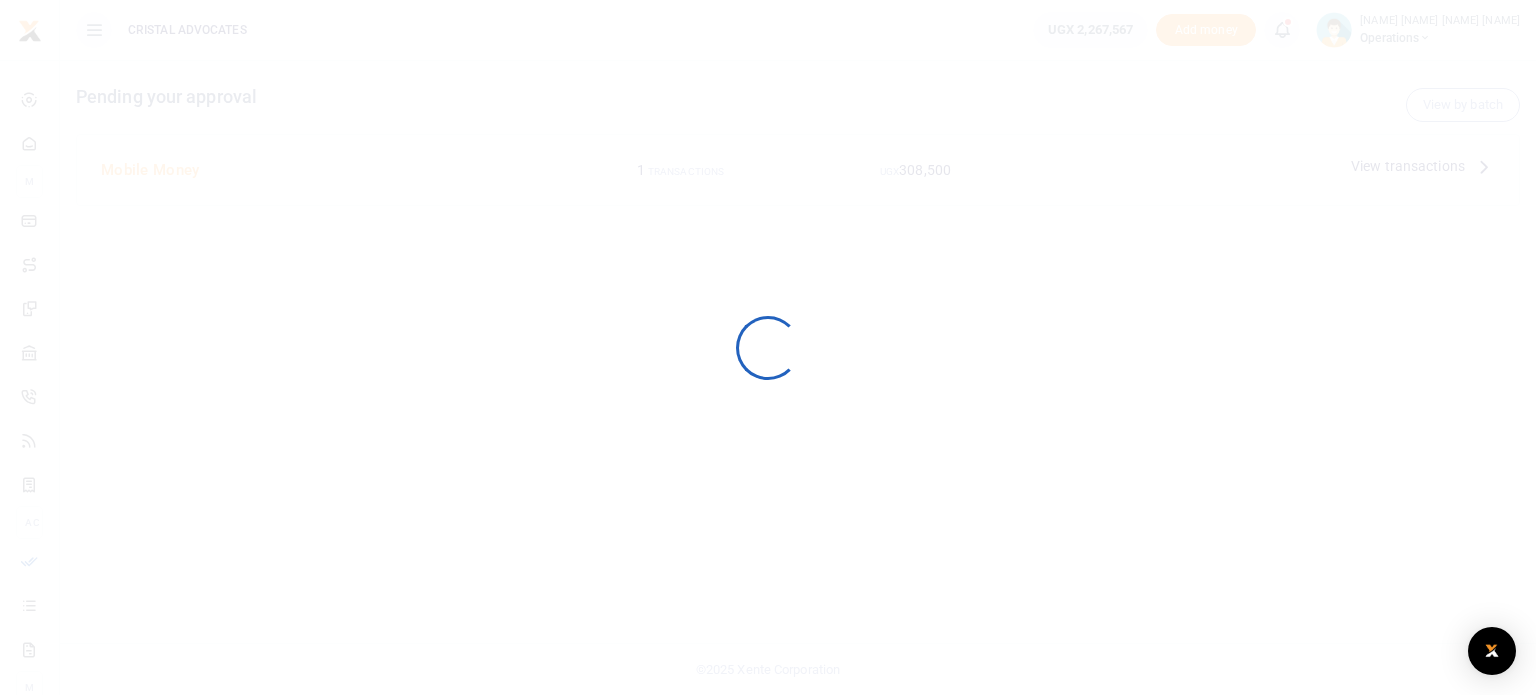 scroll, scrollTop: 0, scrollLeft: 0, axis: both 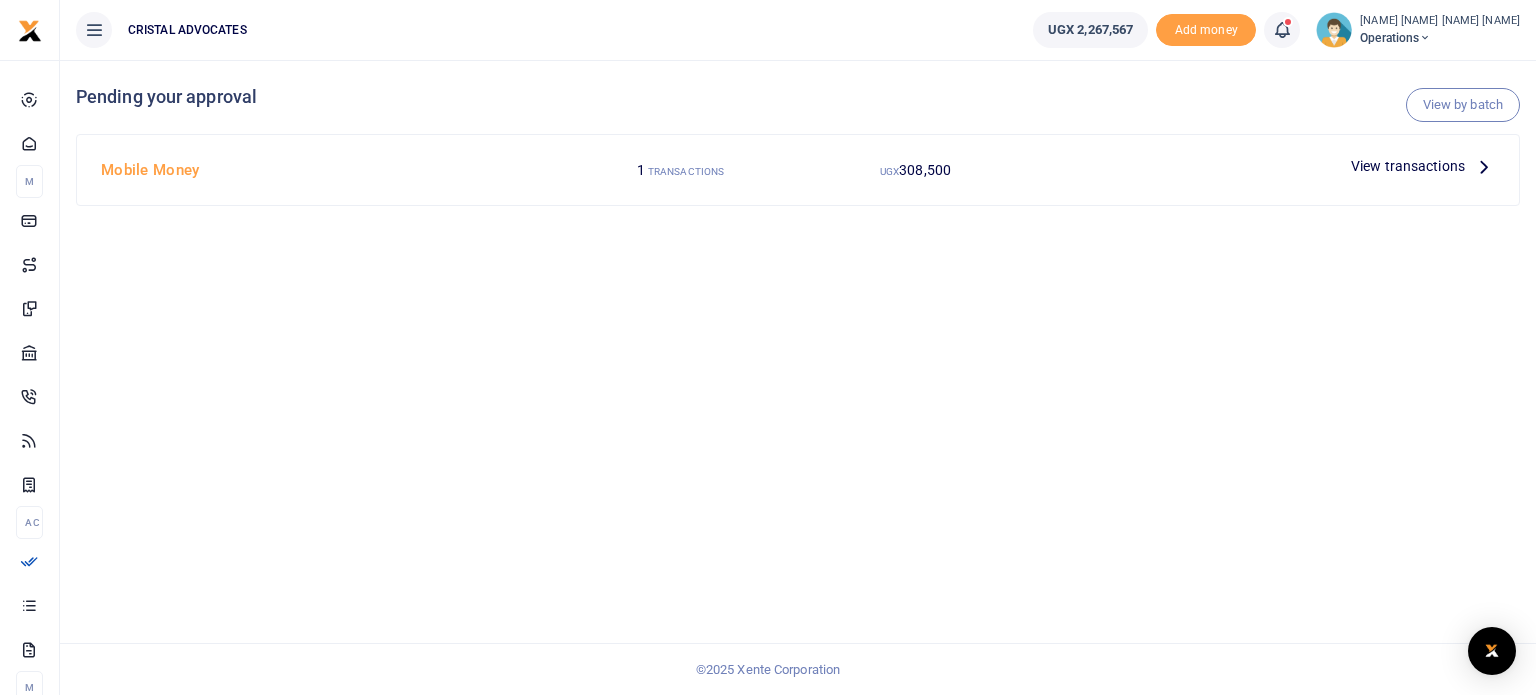 click at bounding box center [1484, 166] 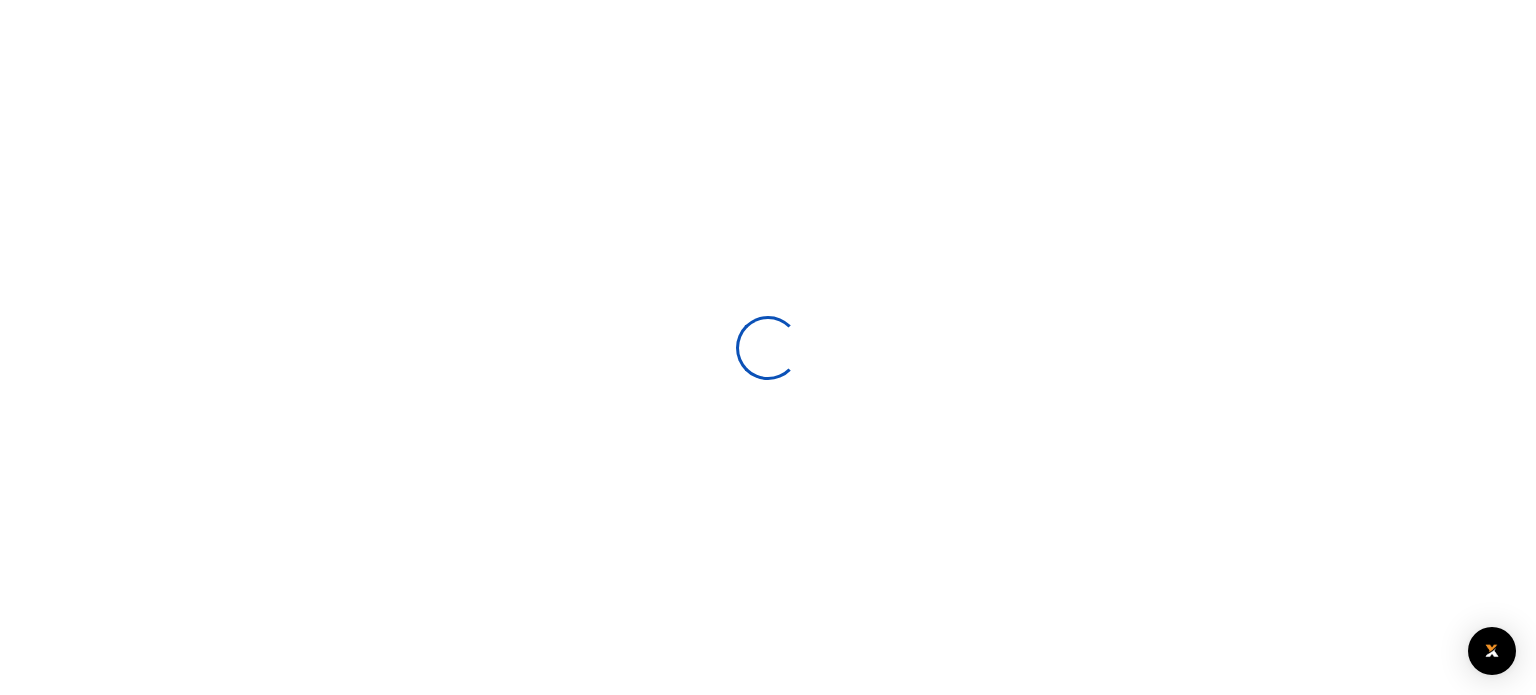 scroll, scrollTop: 0, scrollLeft: 0, axis: both 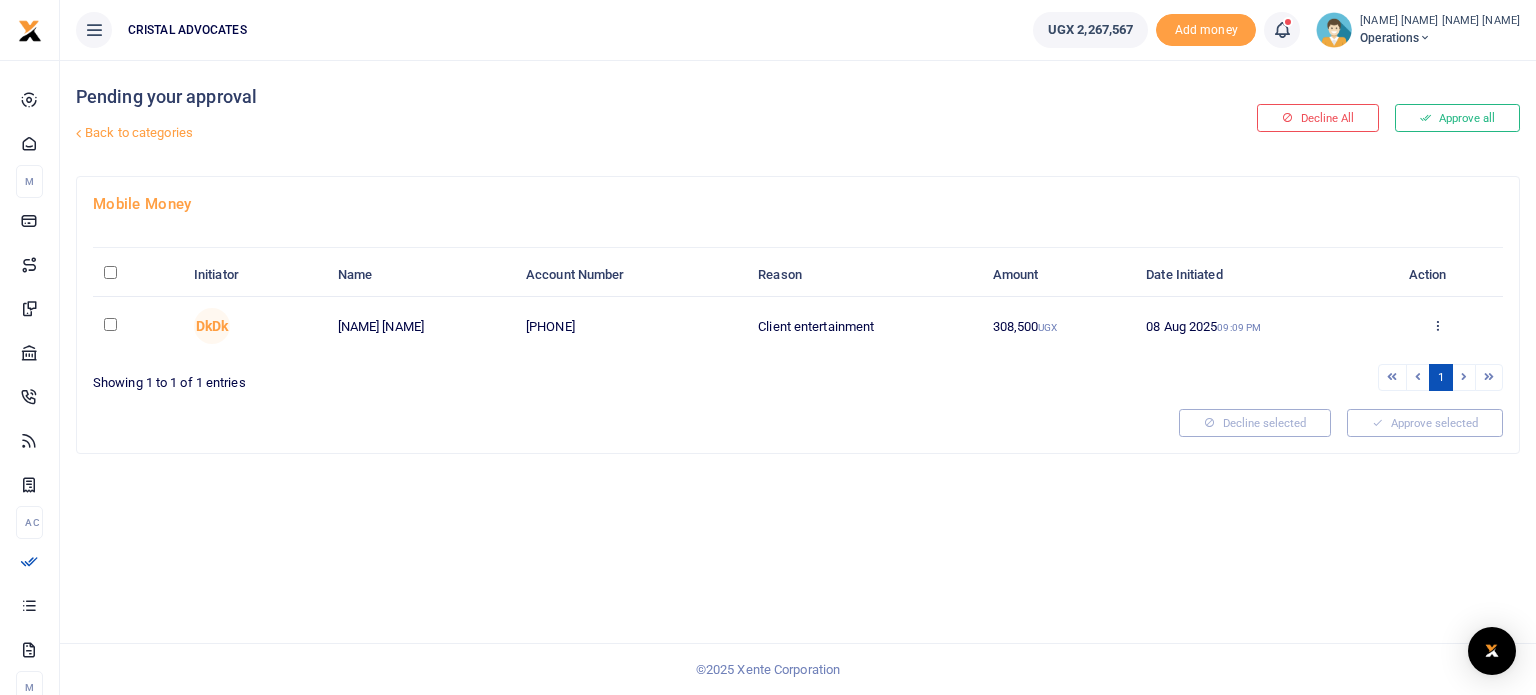 click at bounding box center [110, 324] 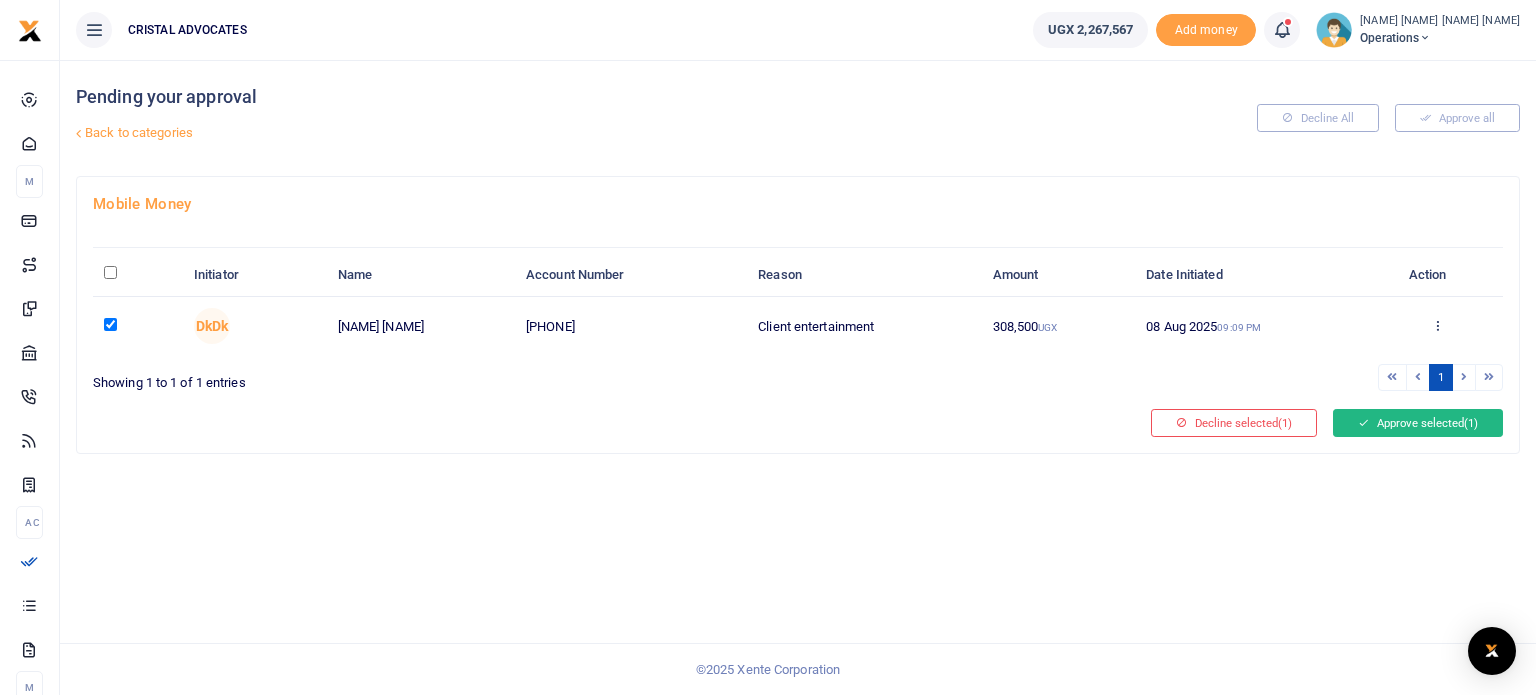 click on "Approve selected  (1)" at bounding box center (1418, 423) 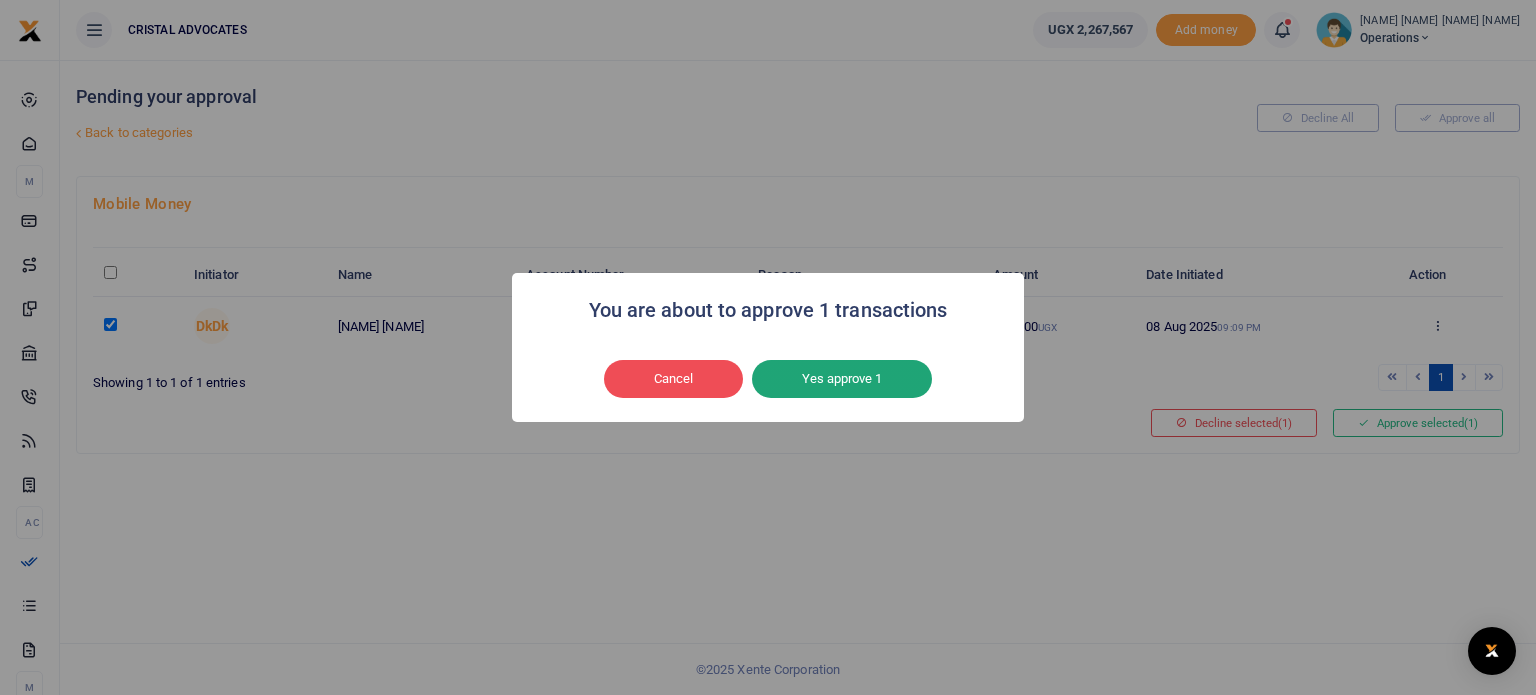 click on "Yes approve 1" at bounding box center [842, 379] 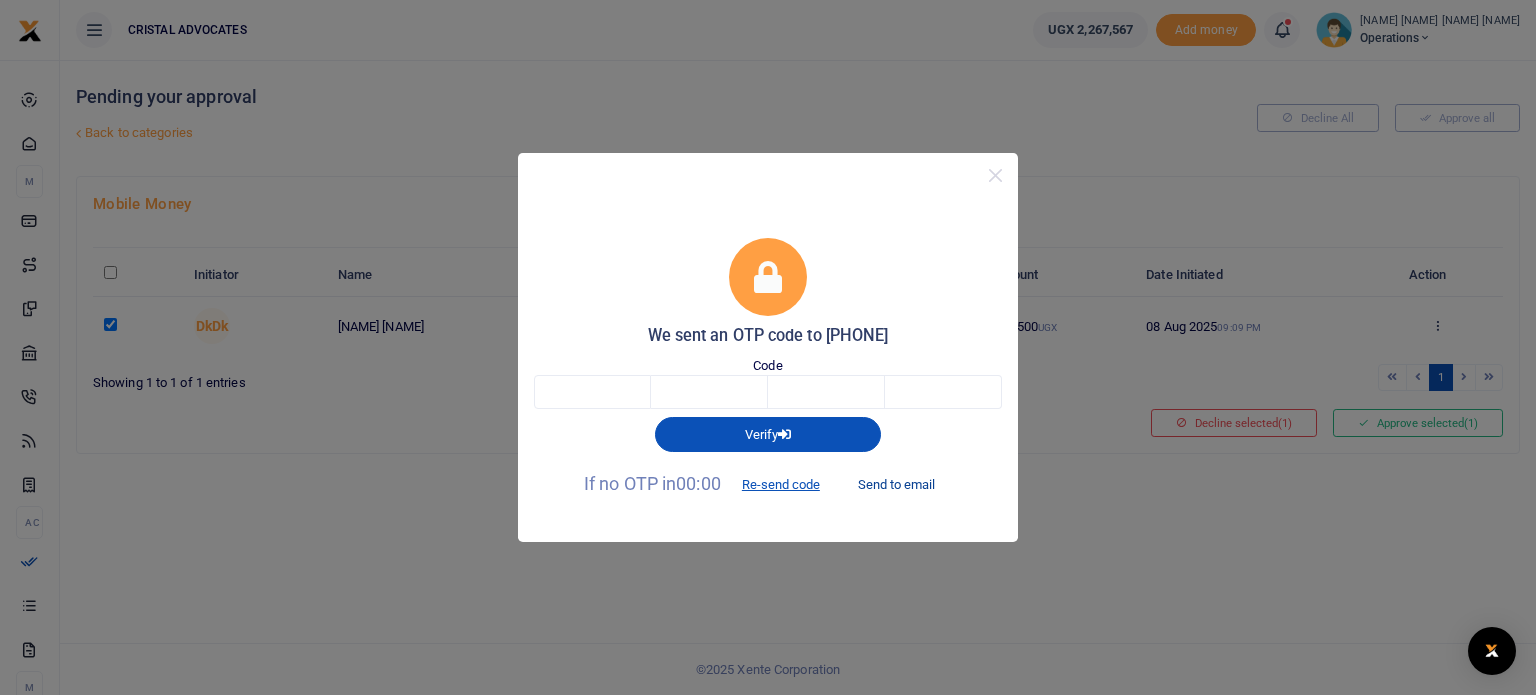 click on "Send to email" at bounding box center (896, 485) 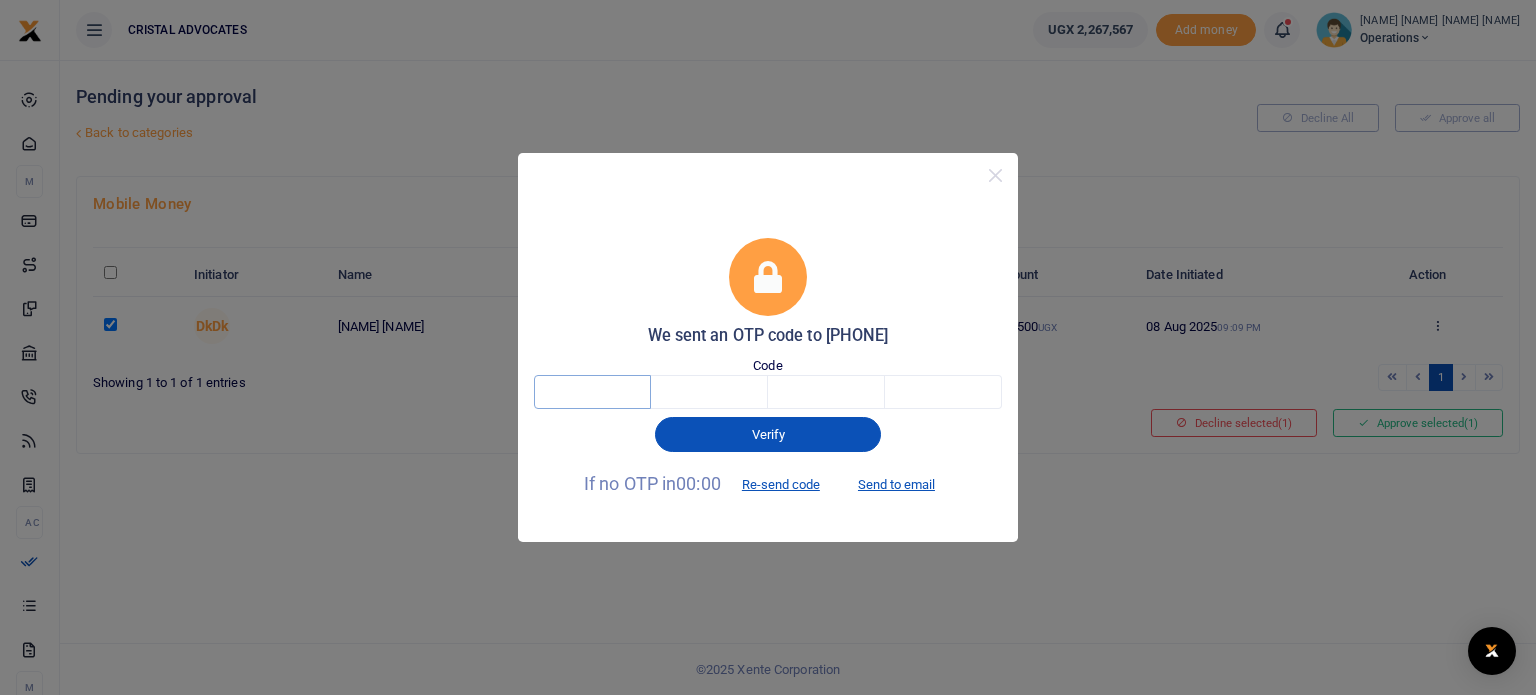 click at bounding box center (592, 392) 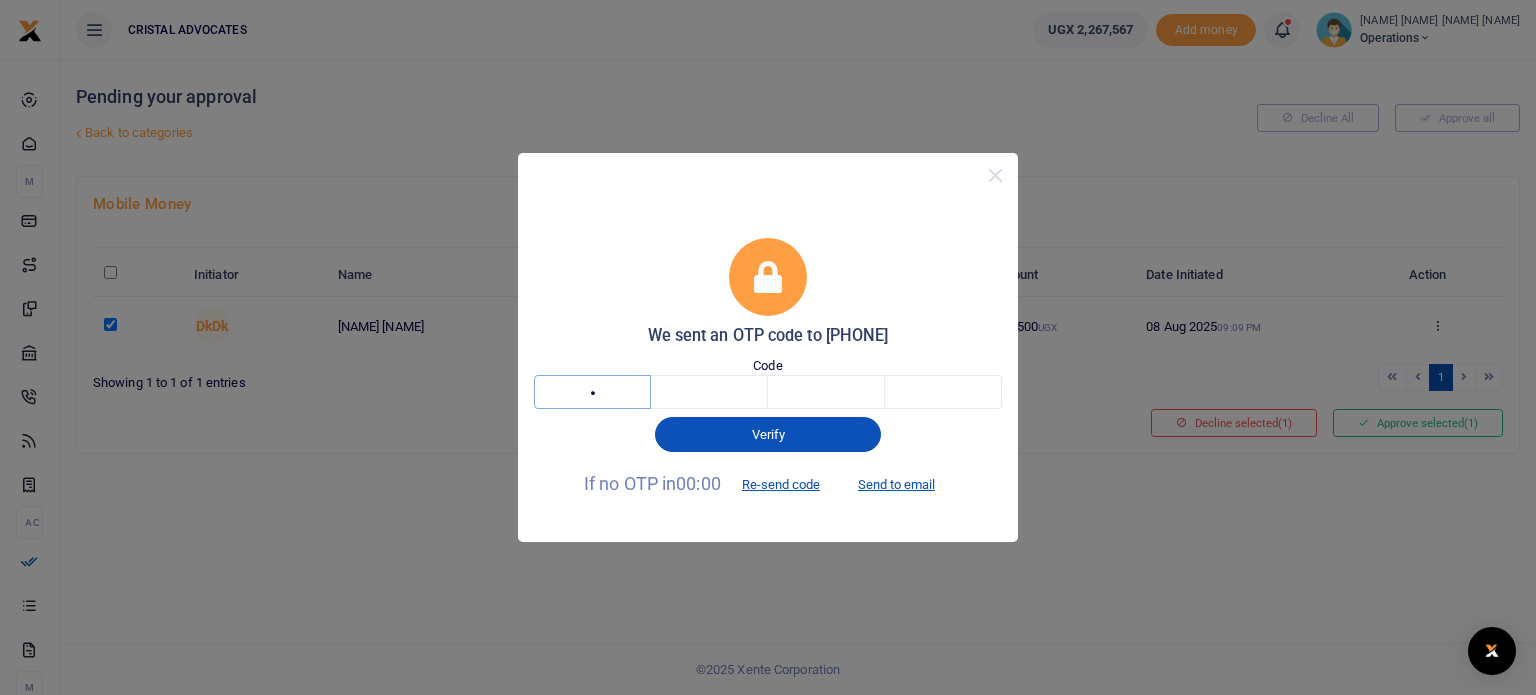 type on "4" 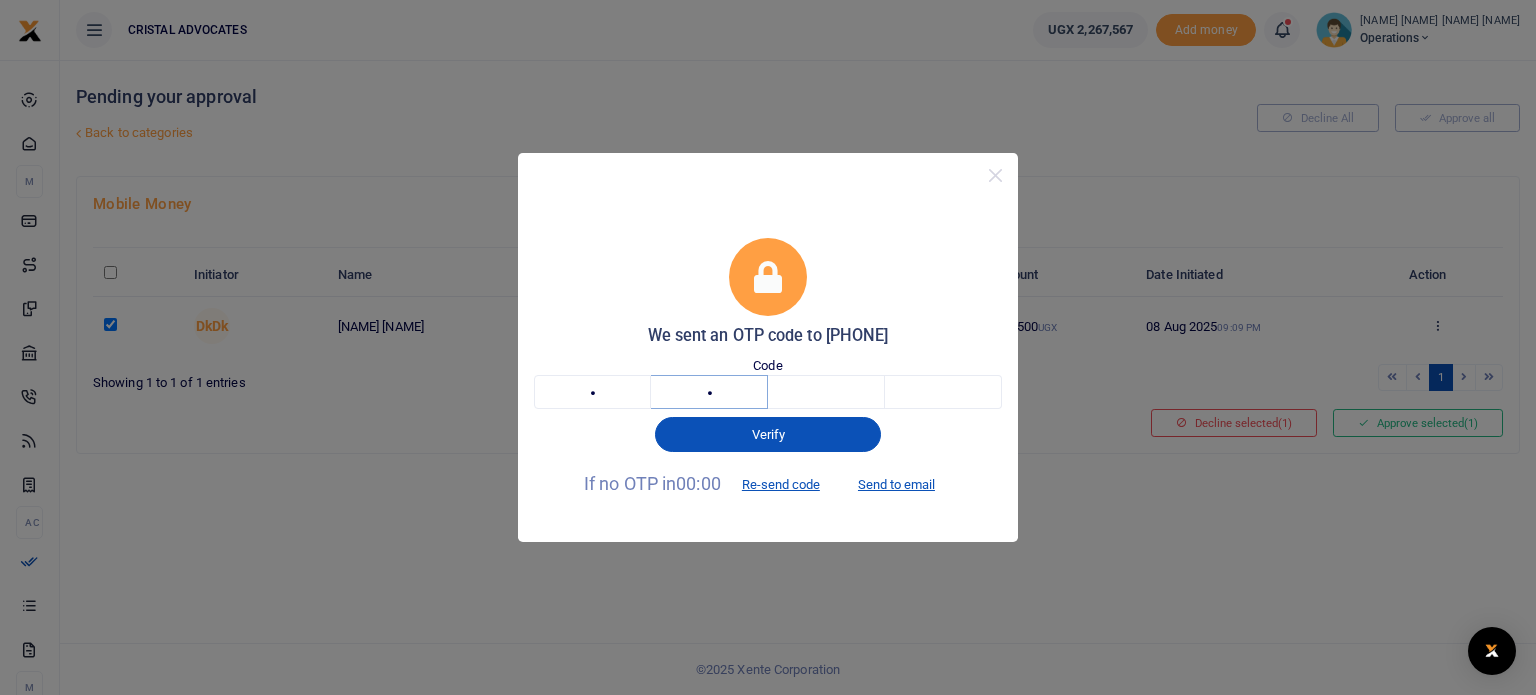 type on "8" 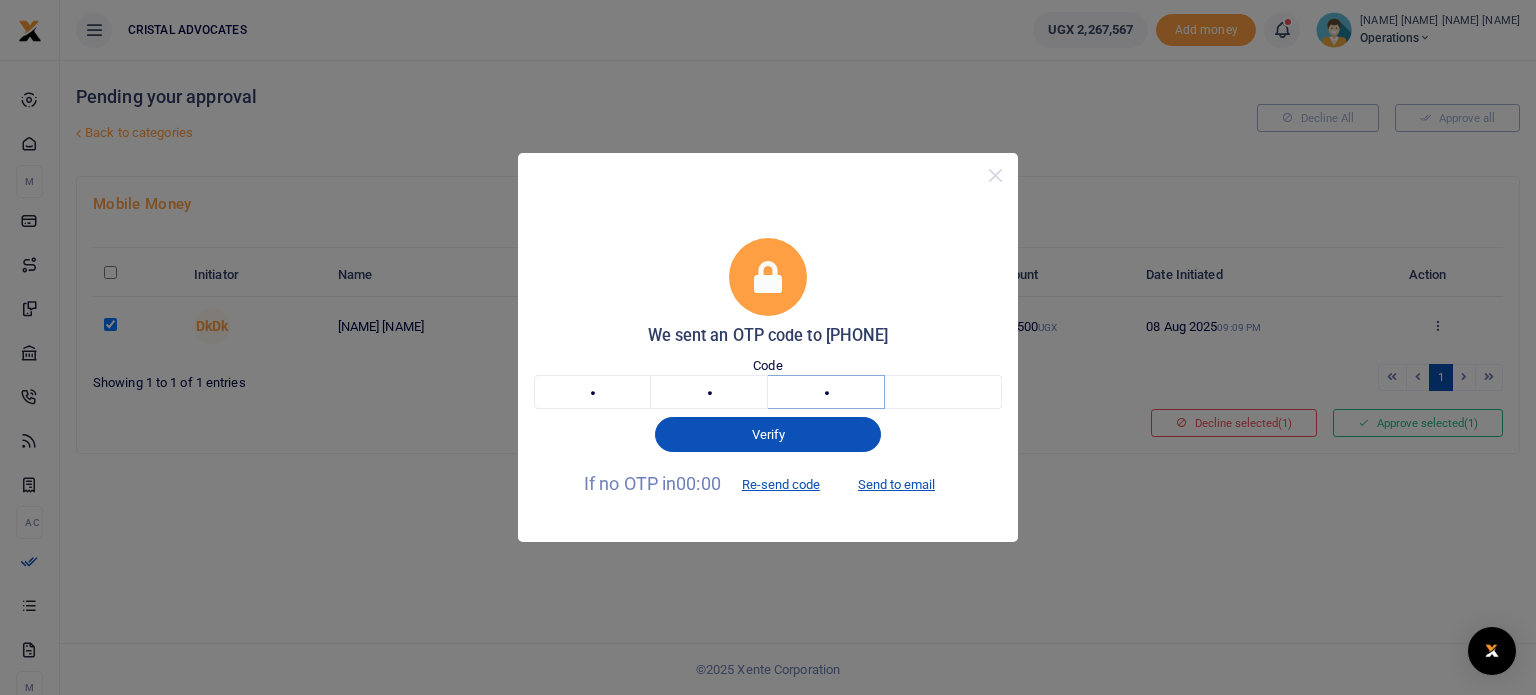 type on "2" 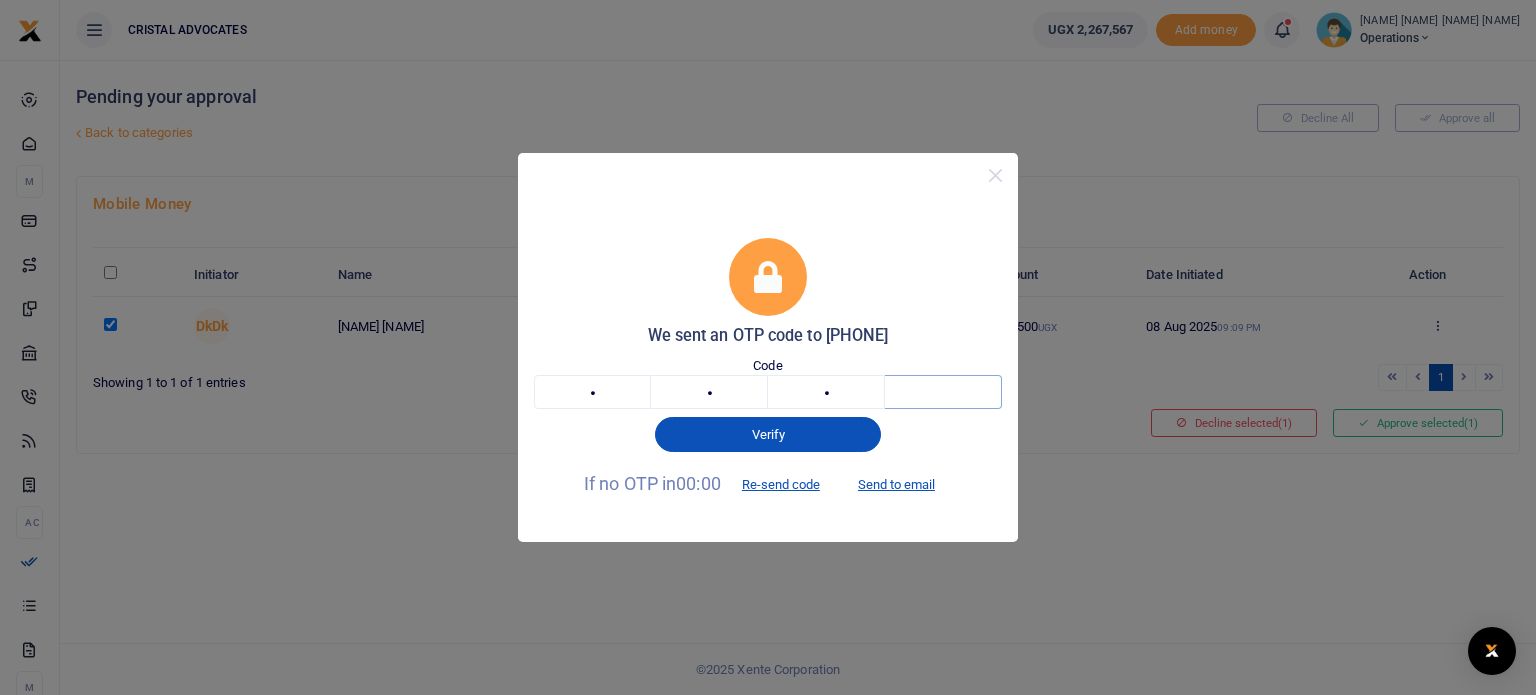 type on "6" 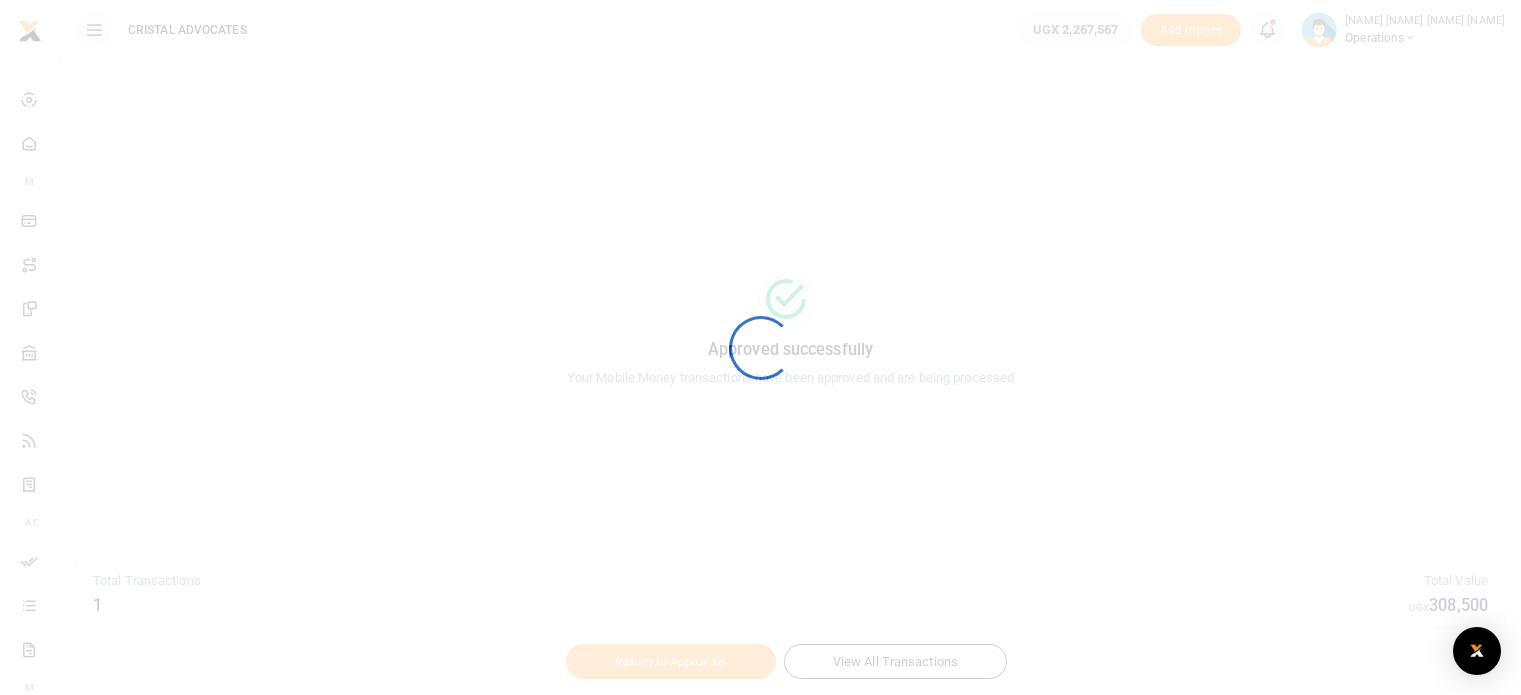 scroll, scrollTop: 0, scrollLeft: 0, axis: both 